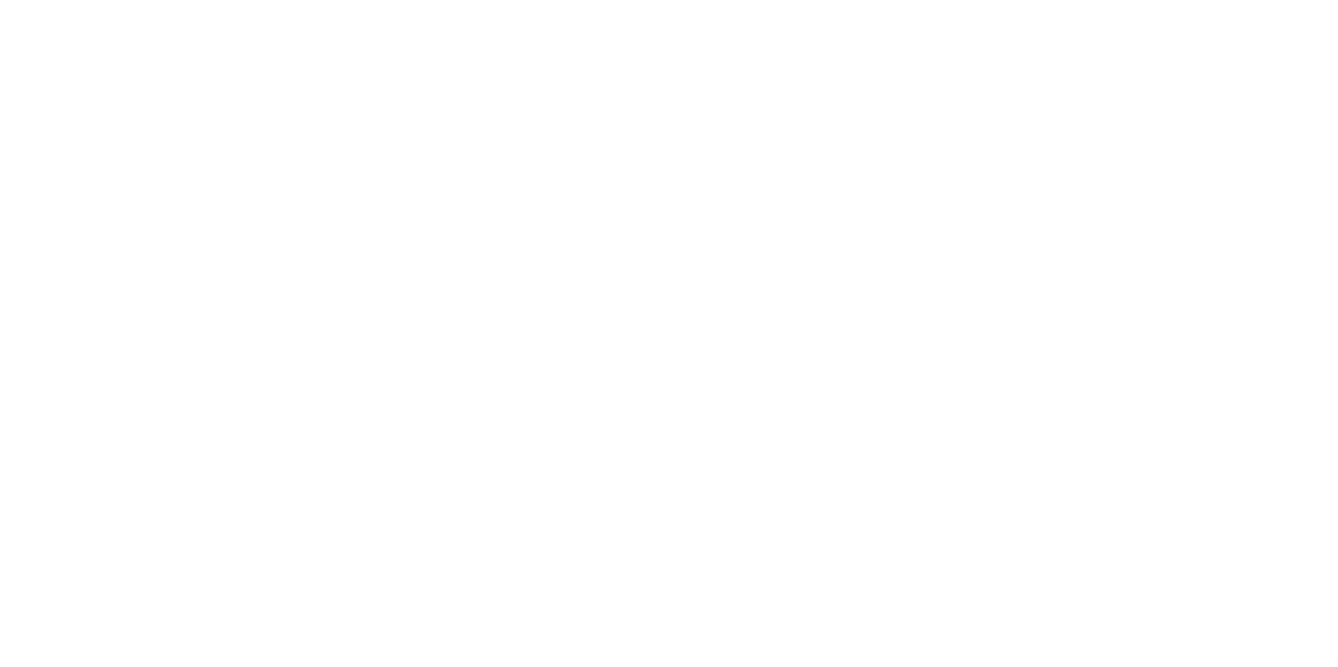 scroll, scrollTop: 0, scrollLeft: 0, axis: both 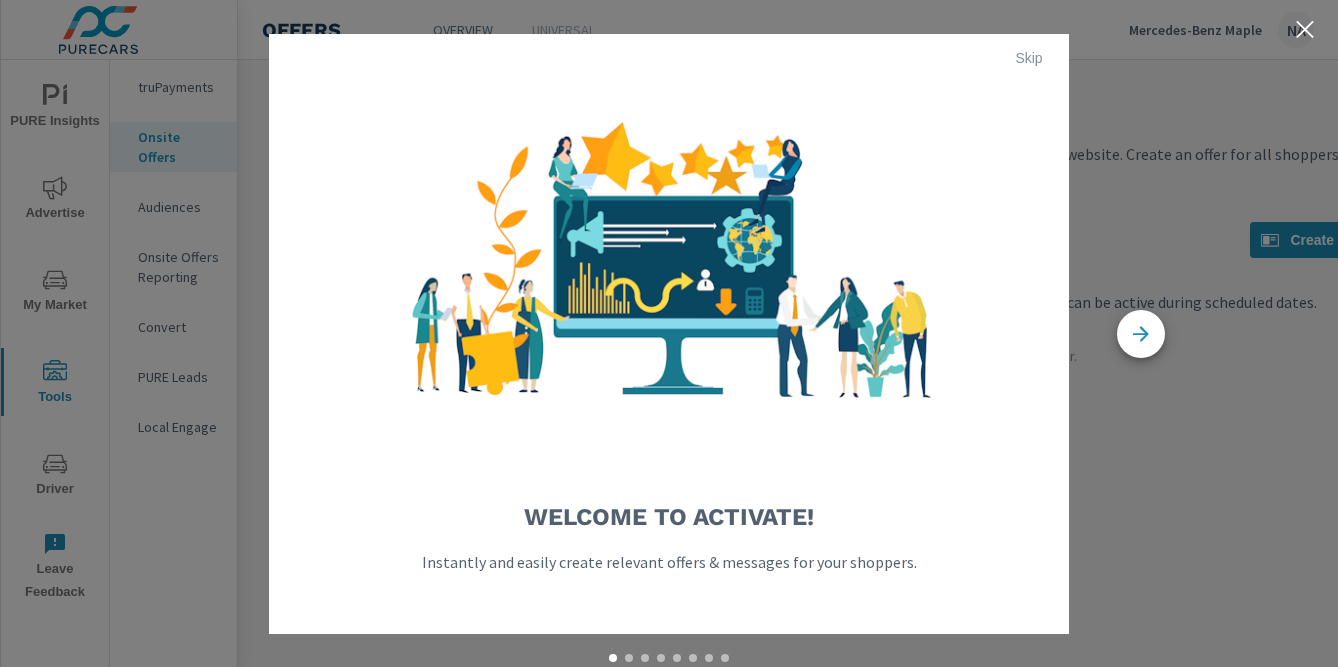 click on "Skip" at bounding box center (1029, 58) 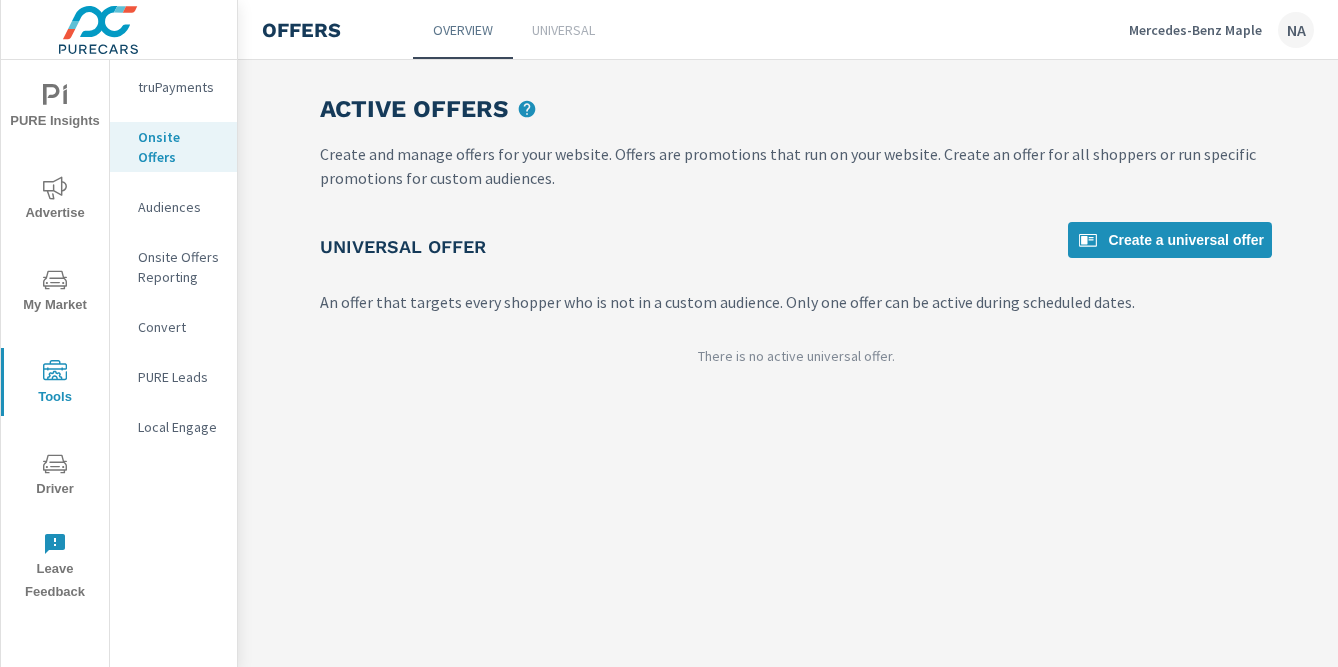 scroll, scrollTop: 0, scrollLeft: 217, axis: horizontal 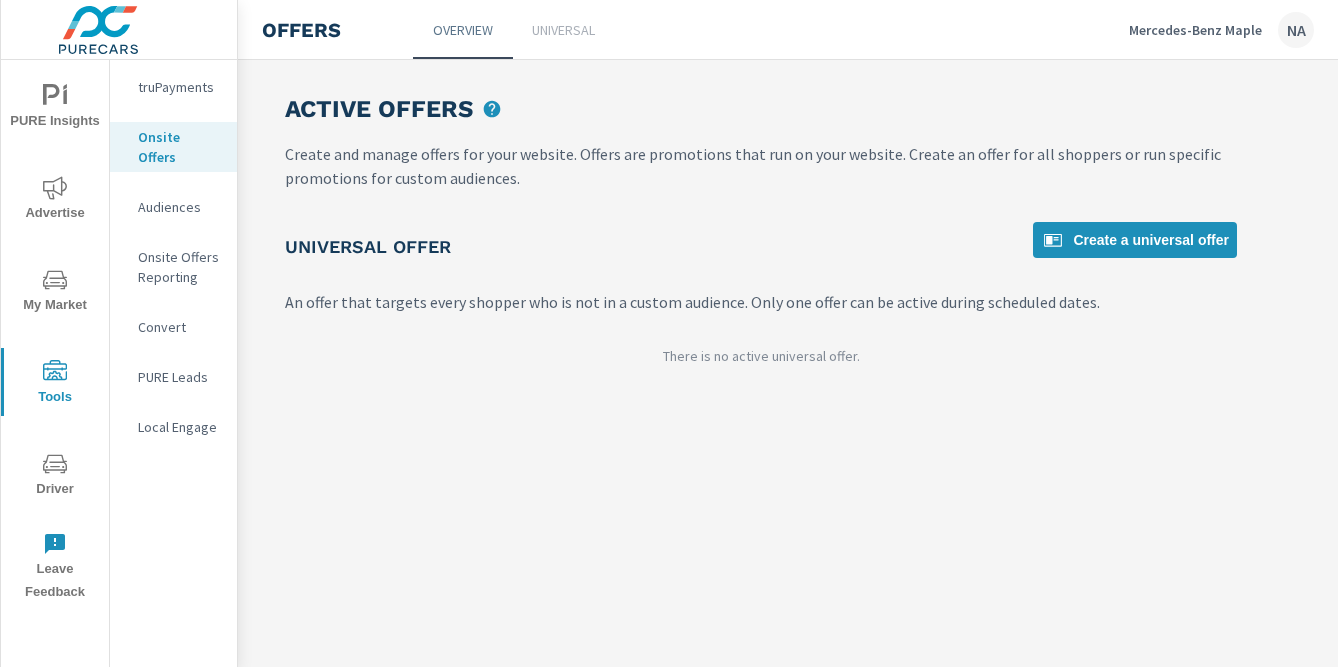 click on "Universal" at bounding box center [563, 30] 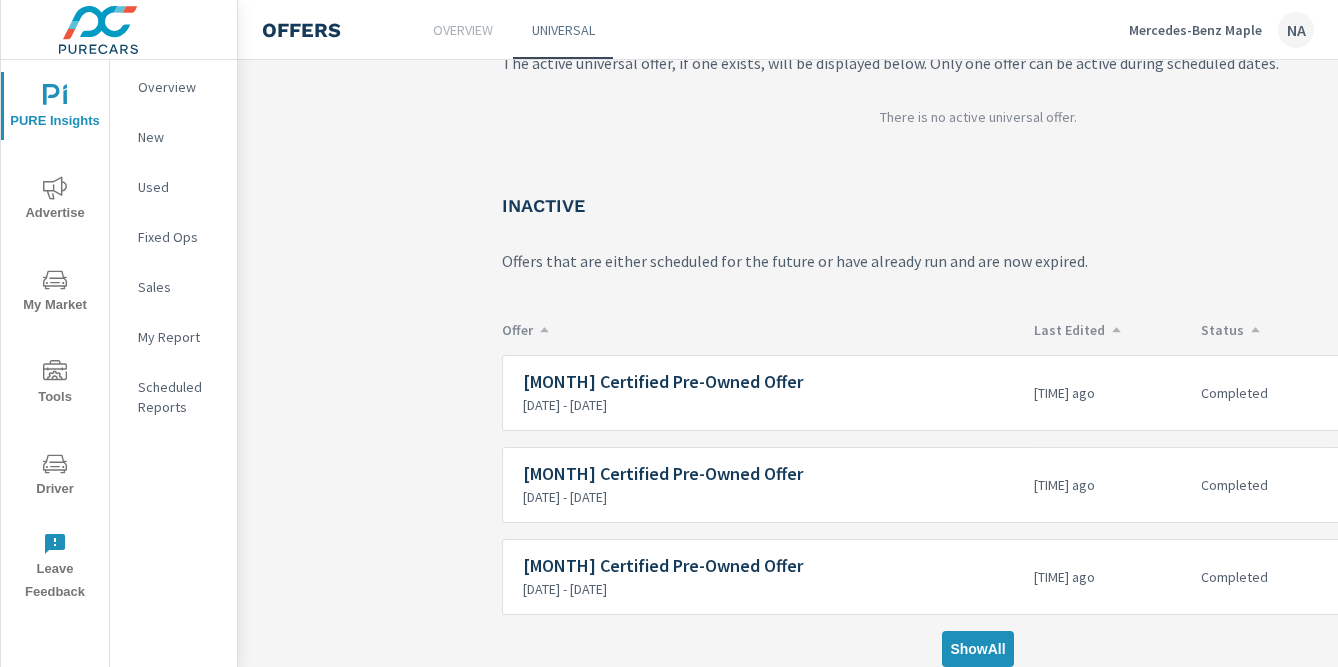 scroll, scrollTop: 182, scrollLeft: 1, axis: both 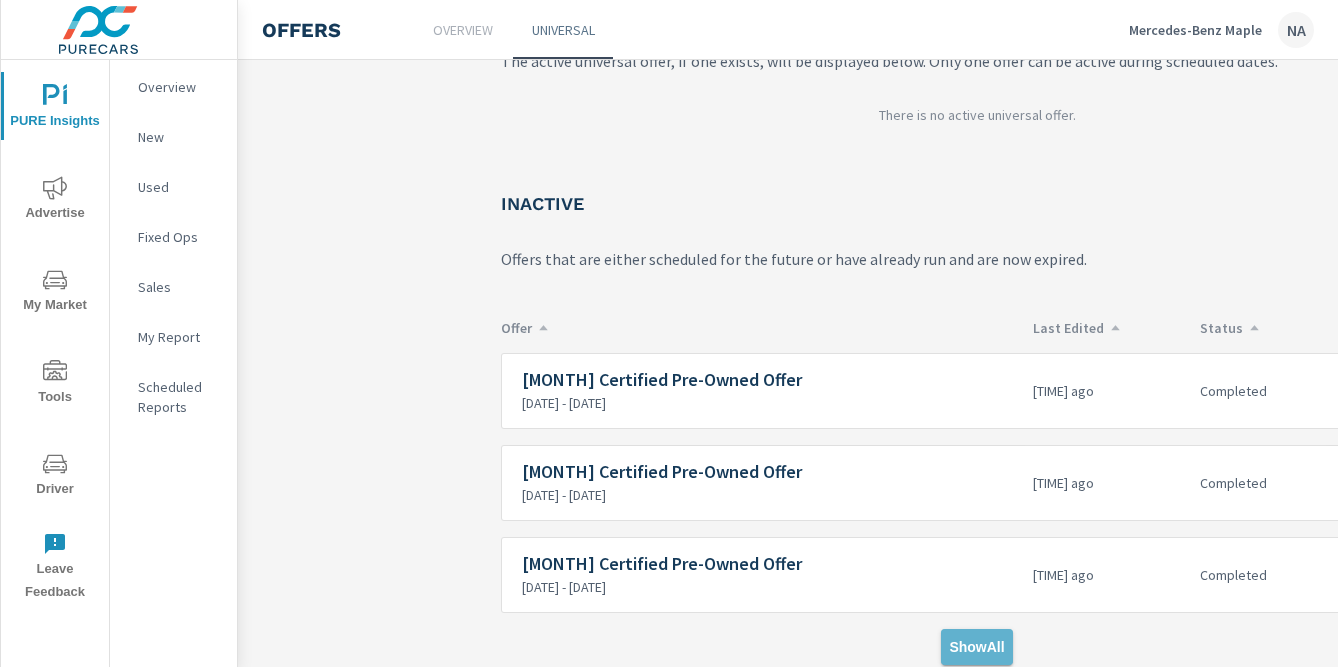 click on "Show  All" at bounding box center (976, 647) 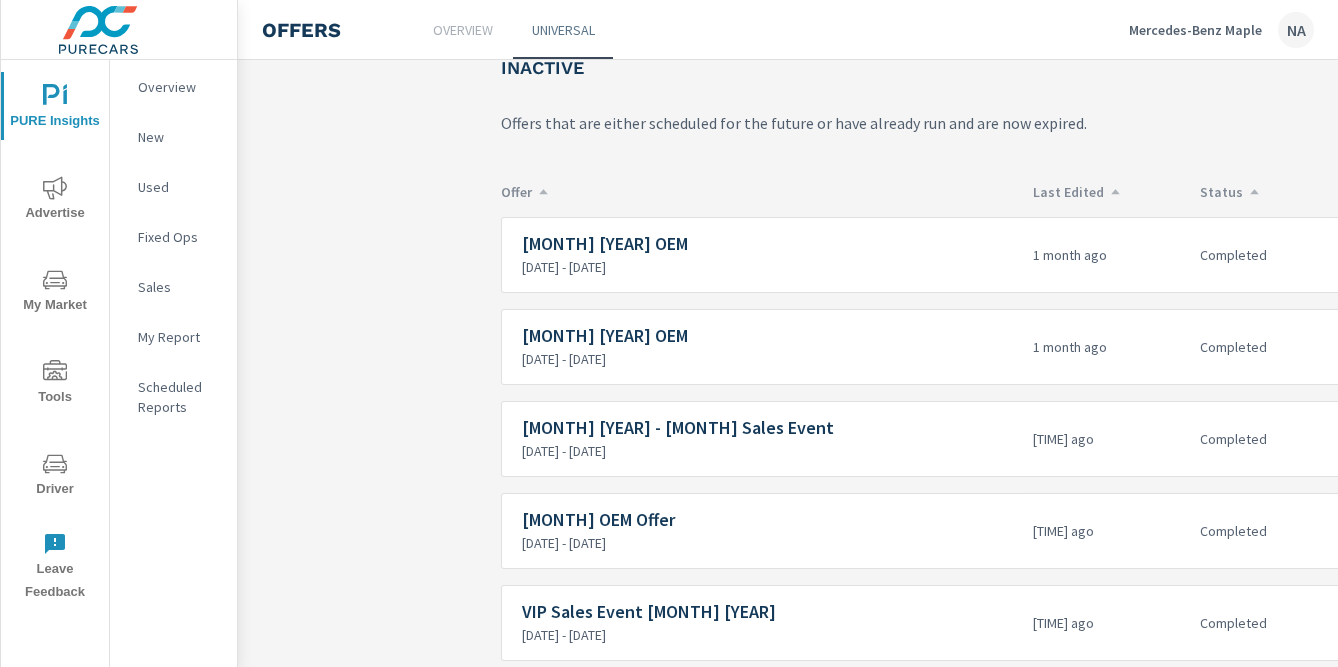 scroll, scrollTop: 327, scrollLeft: 1, axis: both 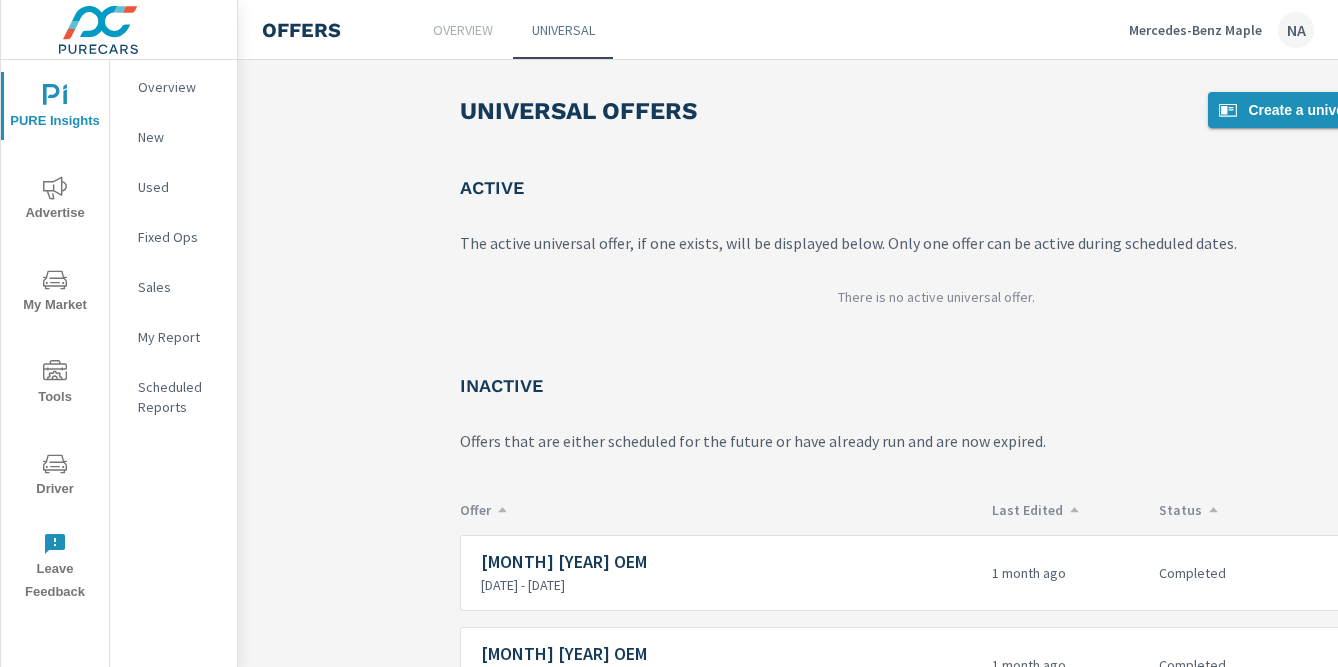 click 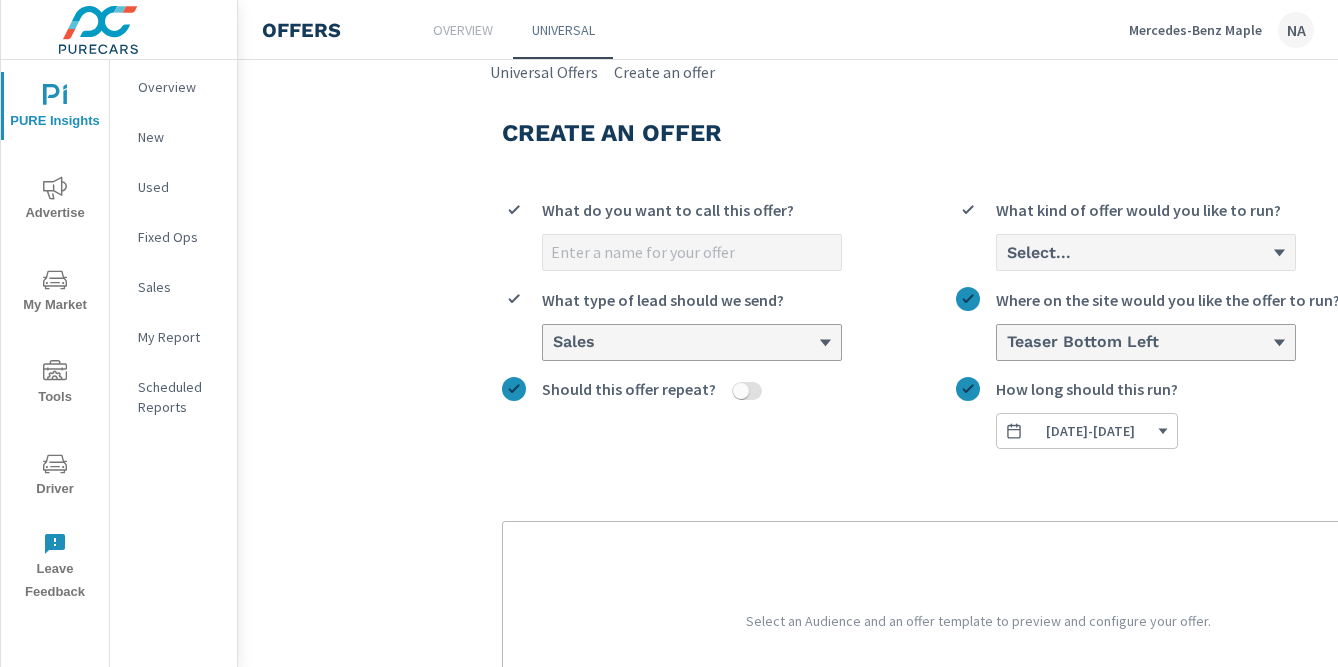 click on "What do you want to call this offer?" at bounding box center (692, 252) 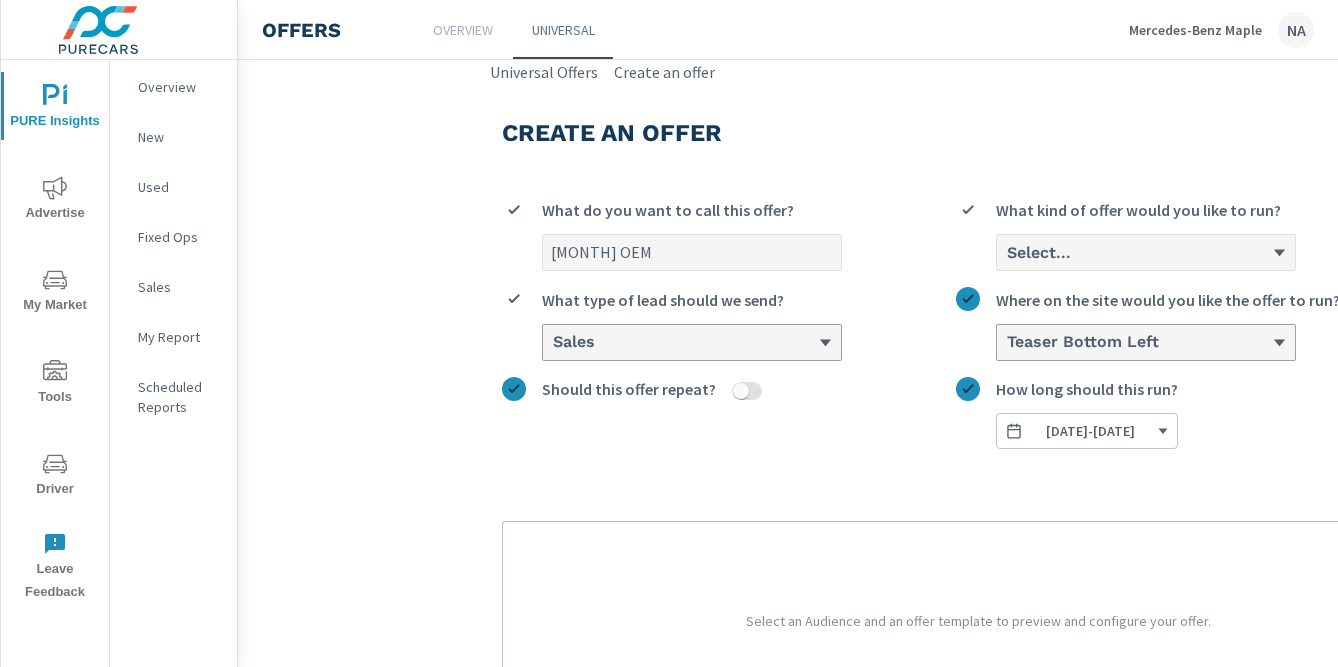 type on "August OEM" 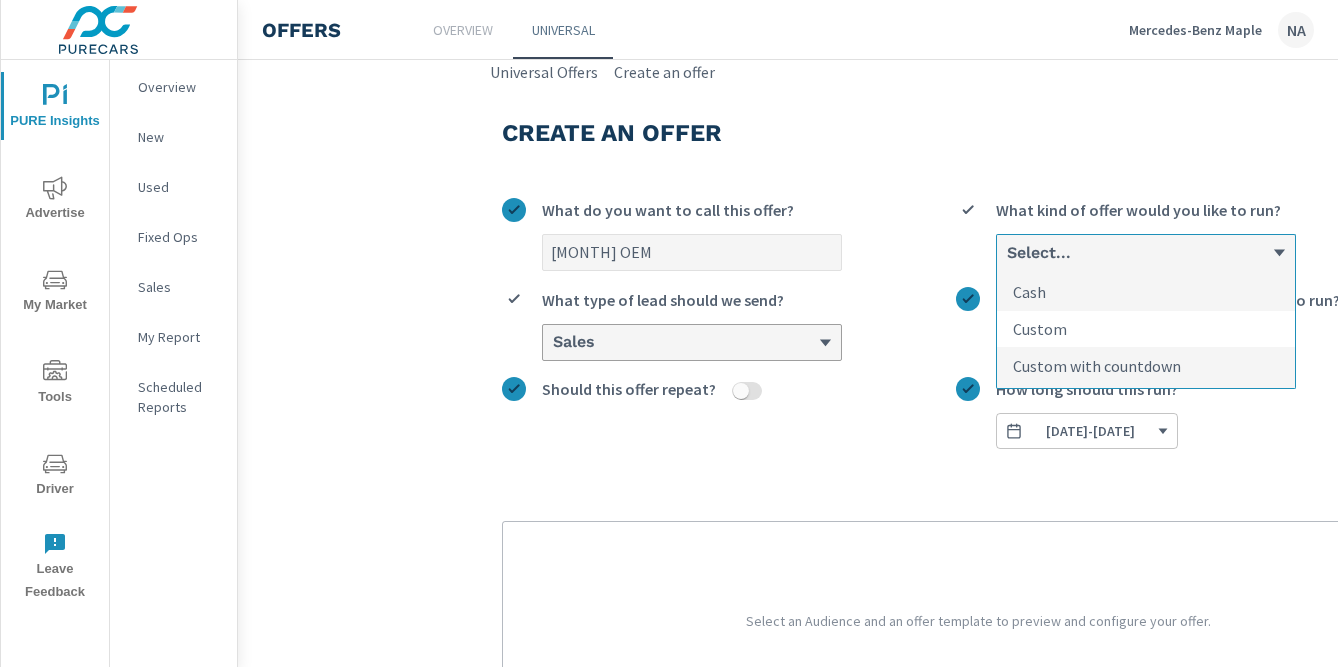 click on "Custom" at bounding box center [1146, 329] 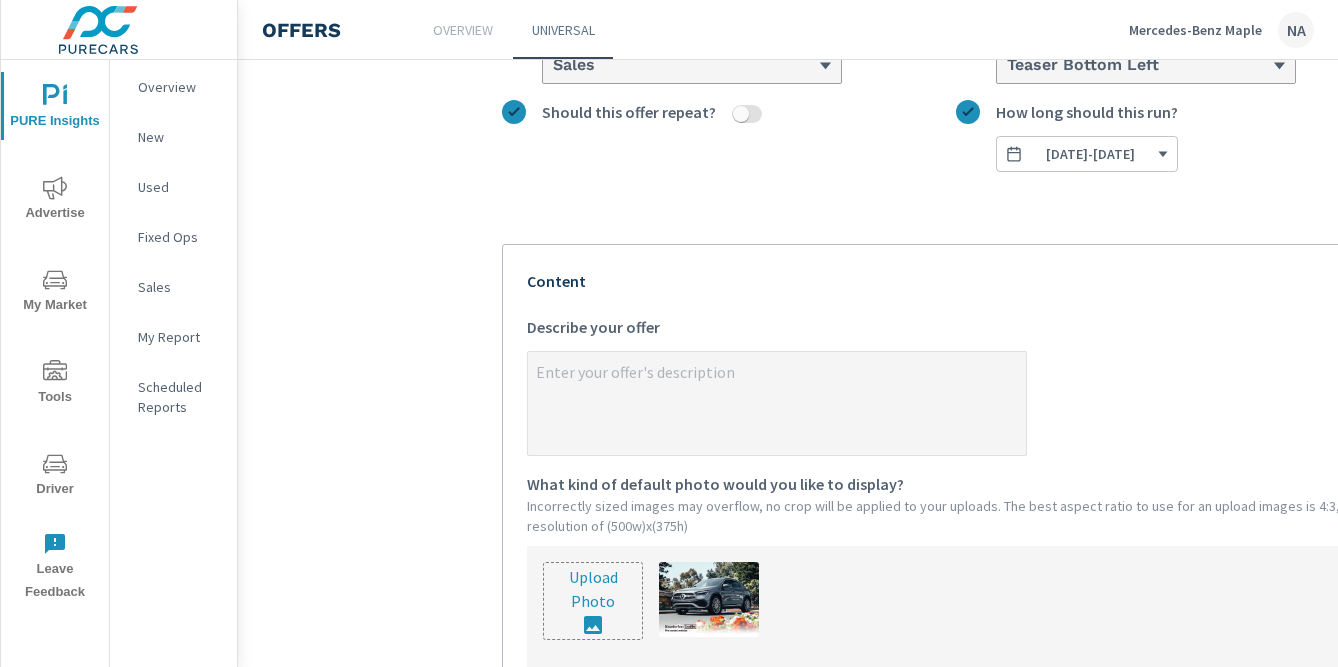 scroll, scrollTop: 313, scrollLeft: 0, axis: vertical 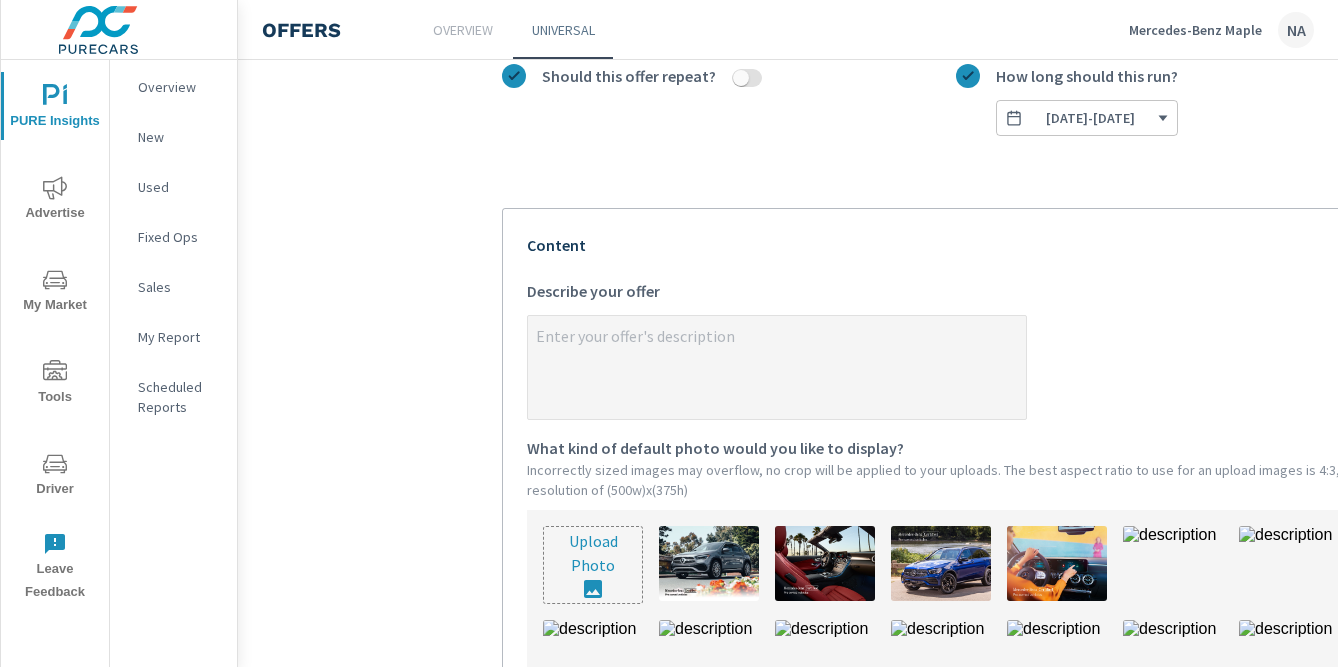type on "x" 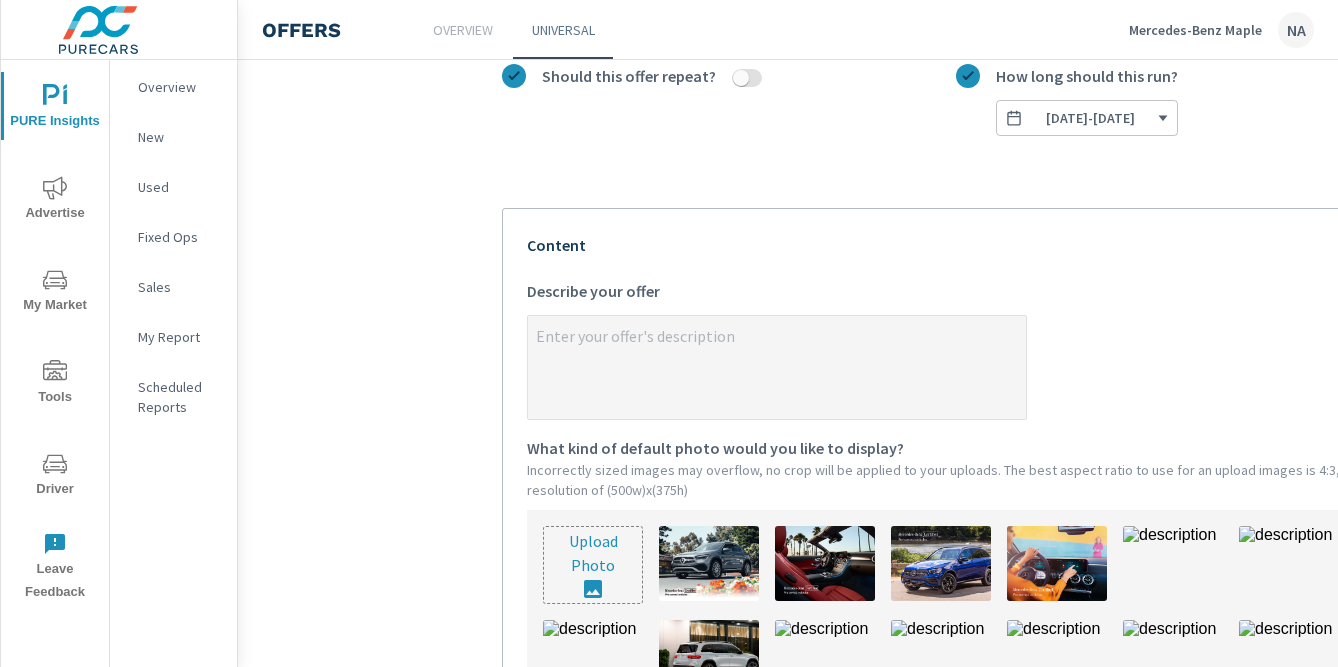 paste on "hroughout the month of August, enjoy: Loyalty lease rates starting from 0% Cash credits of up to $20,000 Plus, in store specific promotions and special savings on Demonstrators" 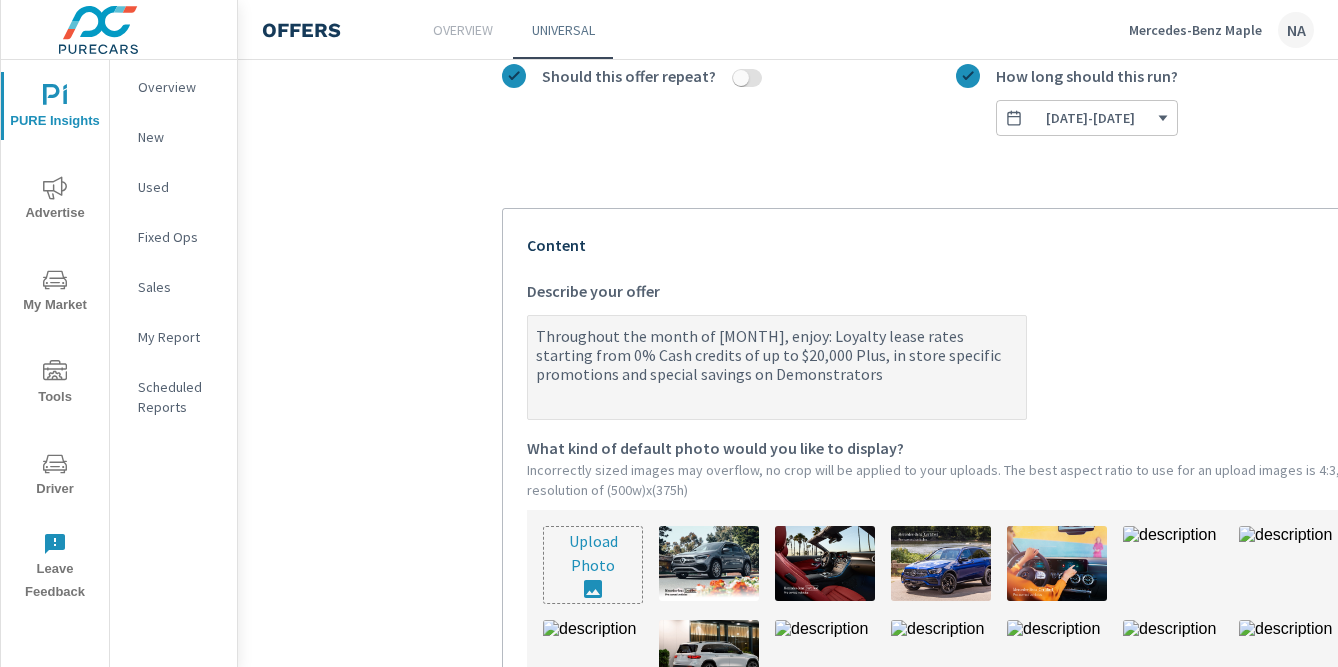 type on "x" 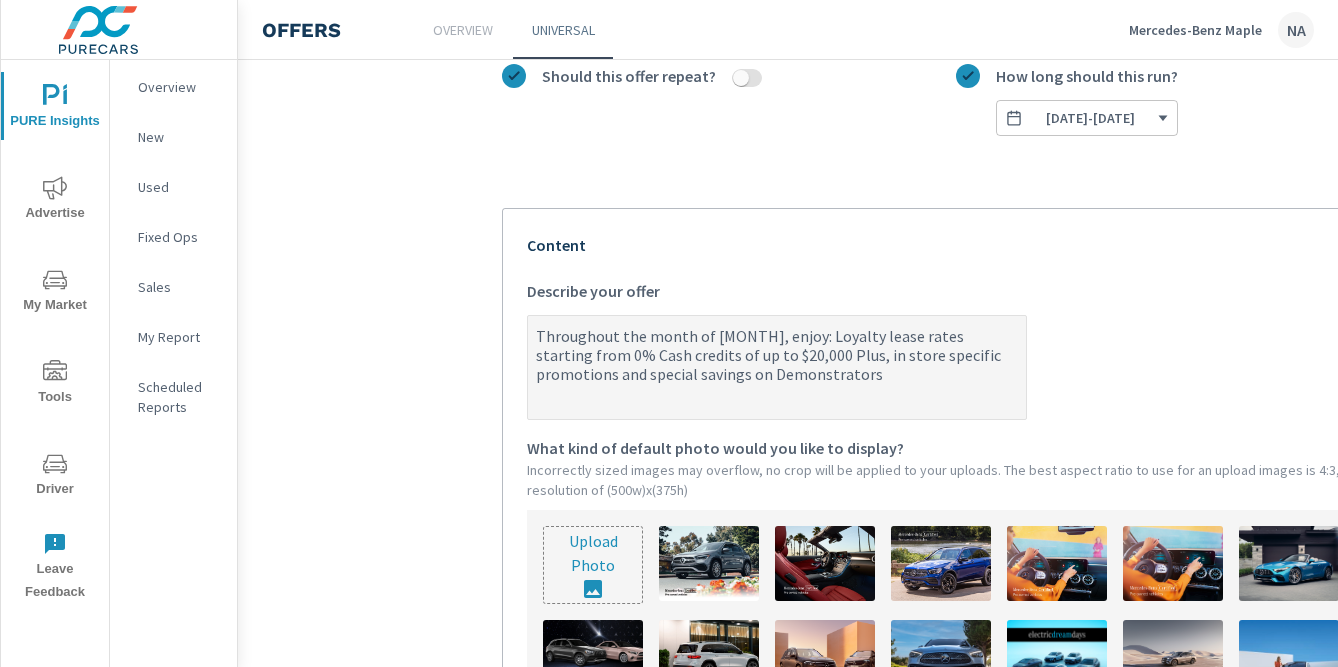 click on "hroughout the month of August, enjoy: Loyalty lease rates starting from 0% Cash credits of up to $20,000 Plus, in store specific promotions and special savings on Demonstrators" at bounding box center (777, 369) 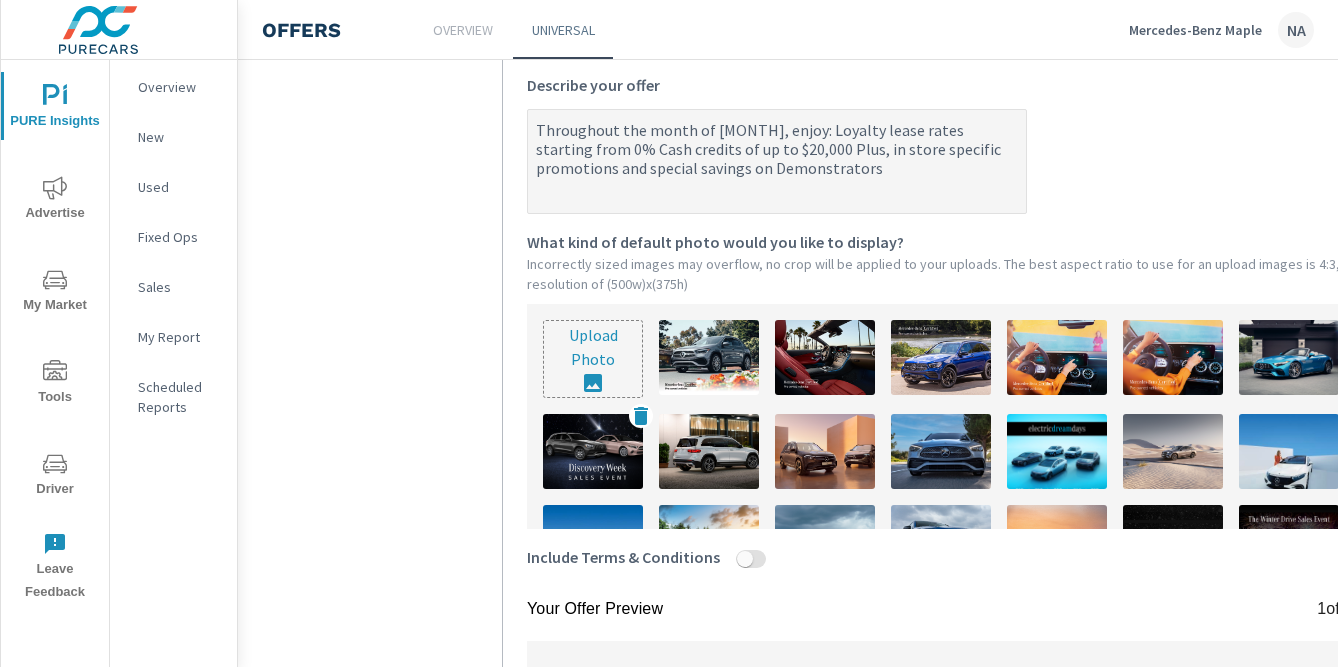 scroll, scrollTop: 525, scrollLeft: 0, axis: vertical 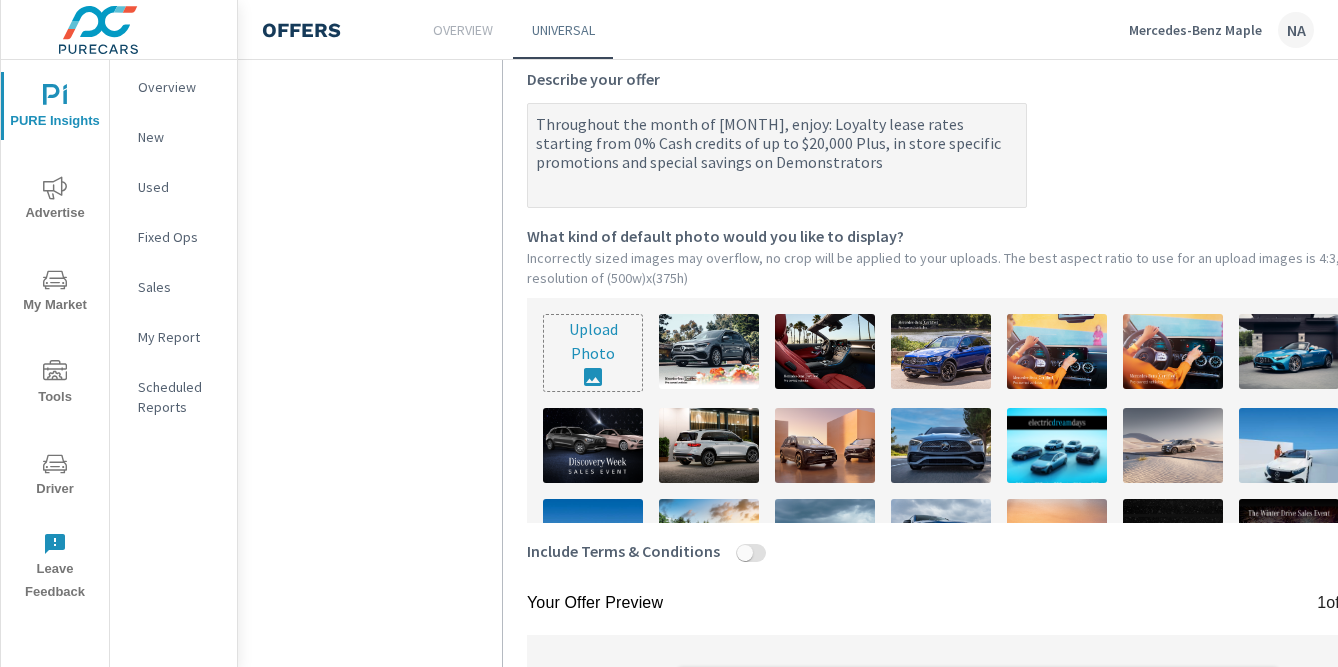 type on "Throughout the month of August, enjoy: Loyalty lease rates starting from 0% Cash credits of up to $20,000 Plus, in store specific promotions and special savings on Demonstrators" 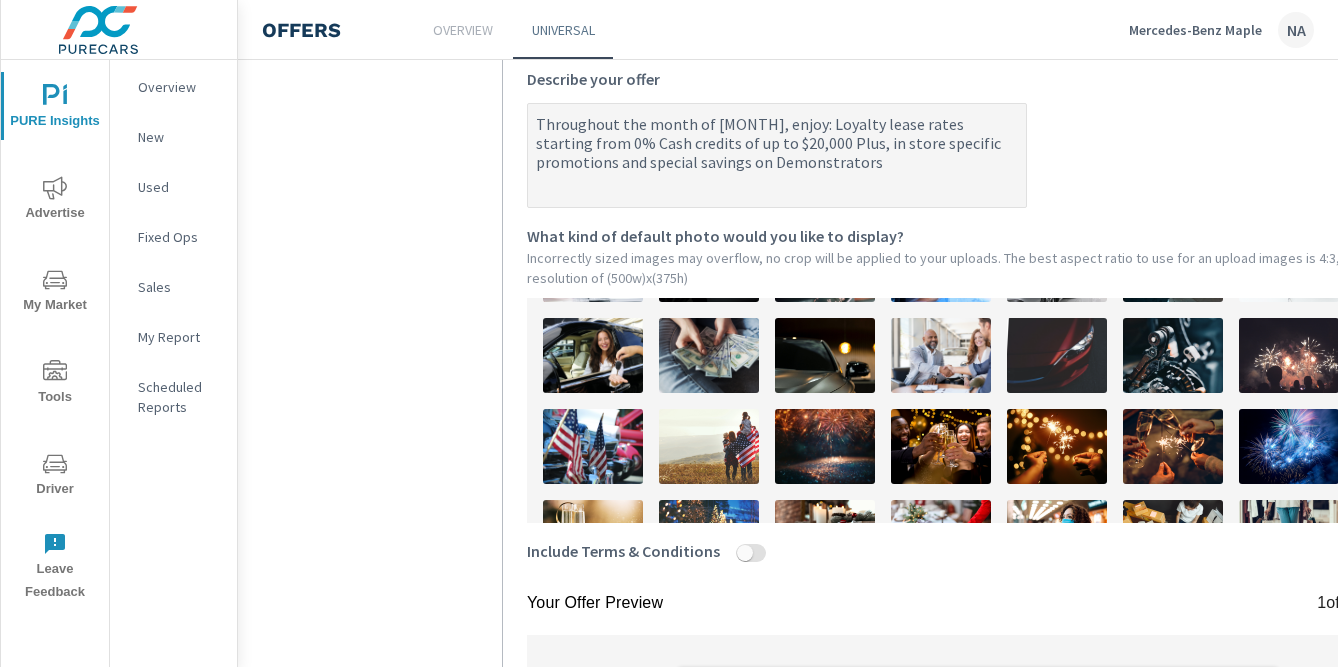 scroll, scrollTop: 1247, scrollLeft: 0, axis: vertical 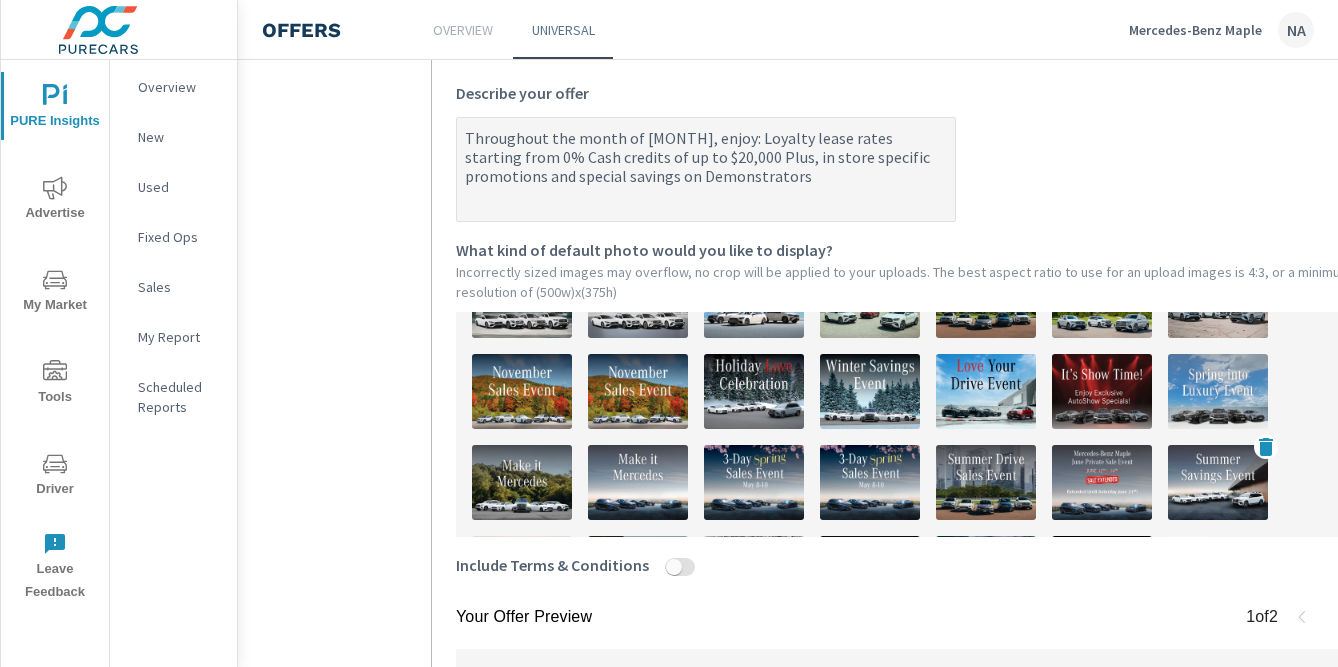 click at bounding box center (1218, 482) 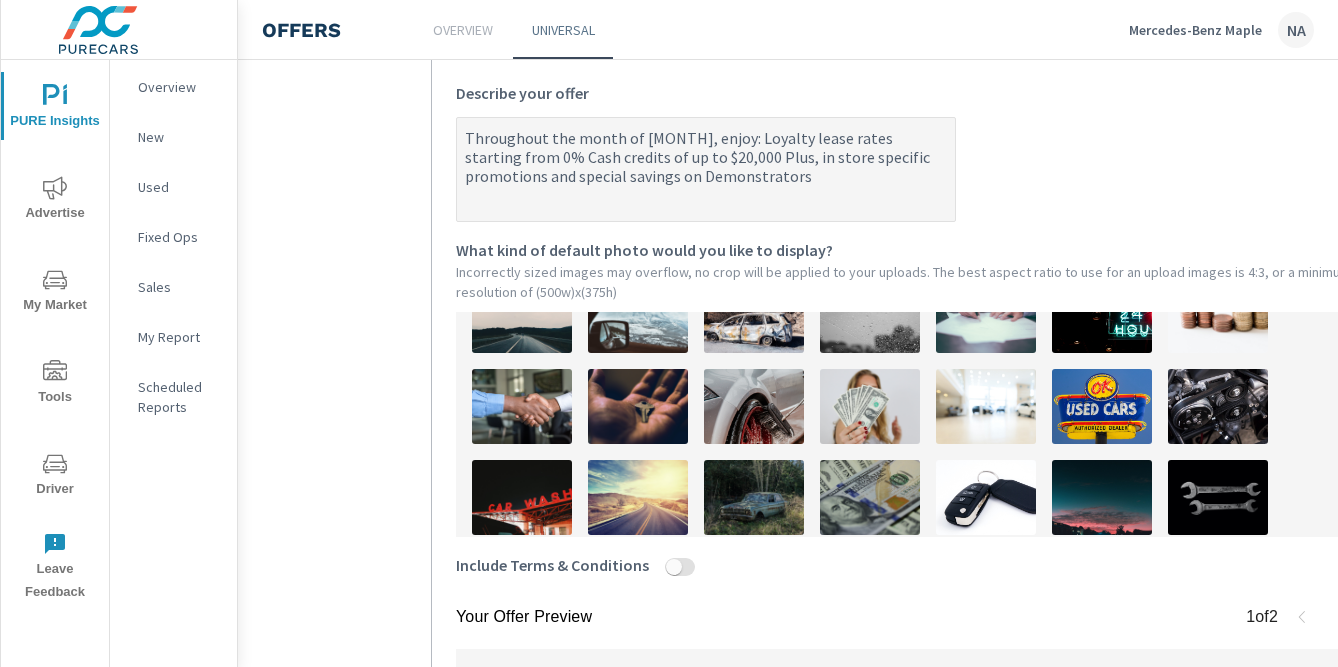 scroll, scrollTop: 704, scrollLeft: 0, axis: vertical 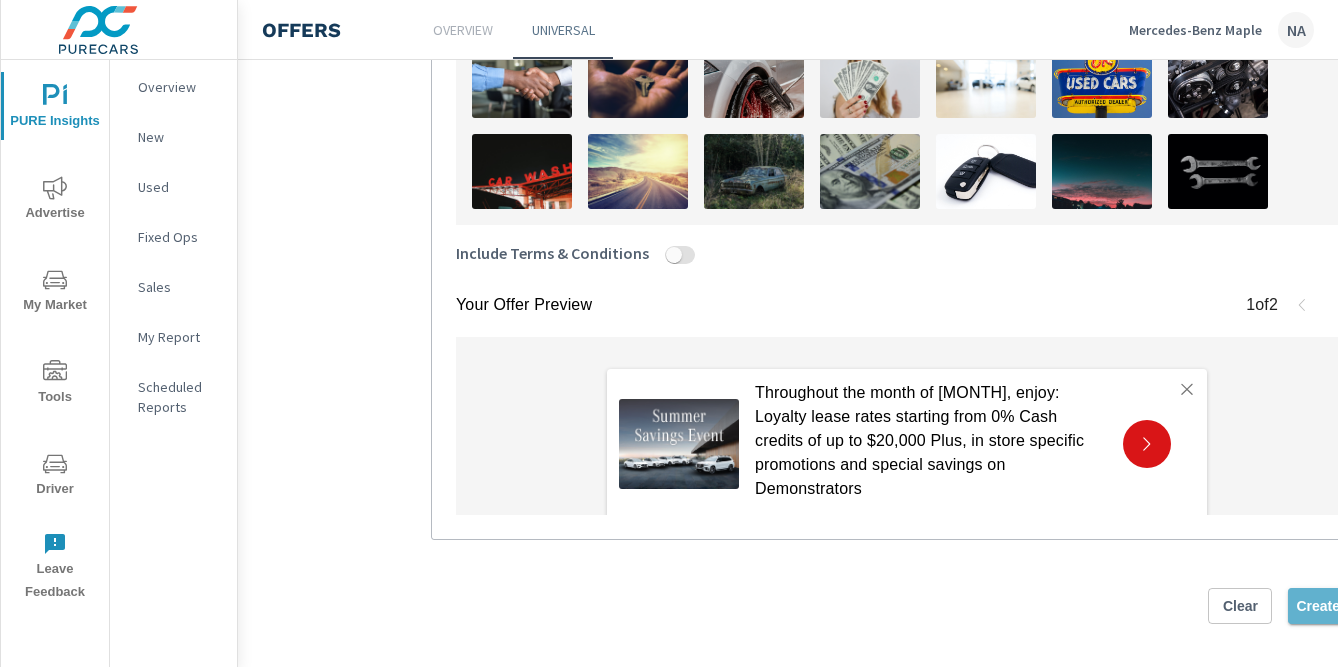 click on "Create offer" at bounding box center [1335, 606] 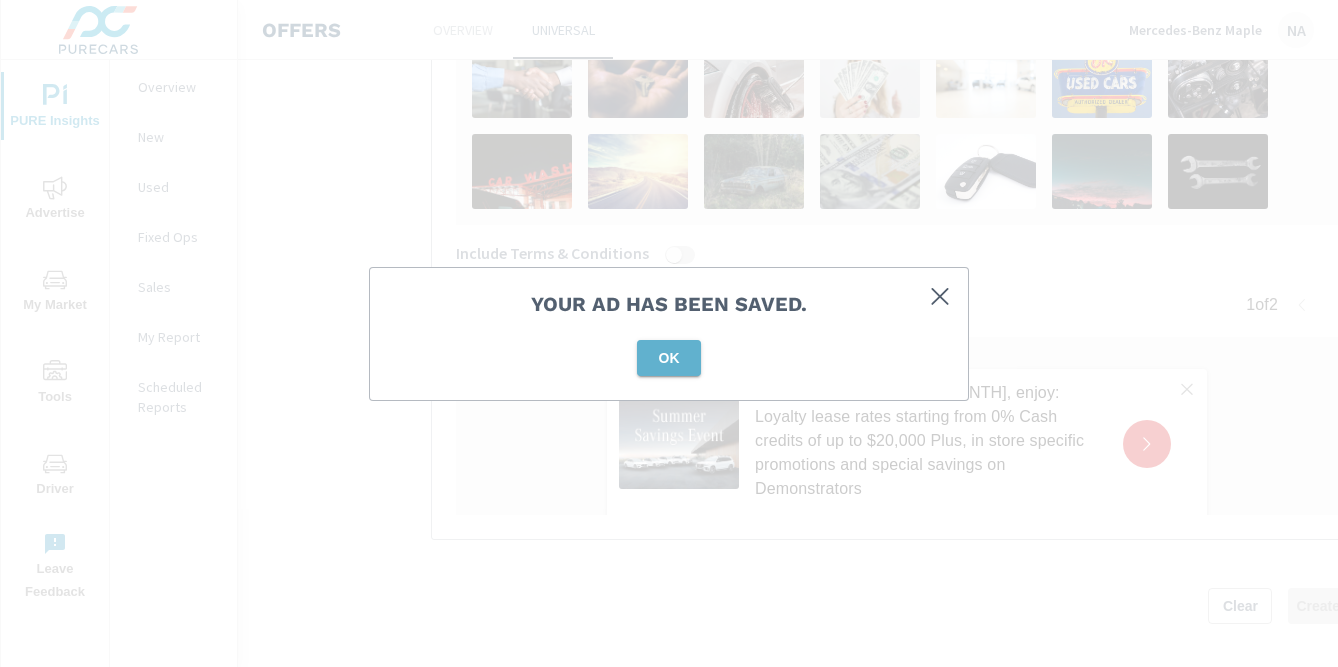 click on "OK" at bounding box center [669, 358] 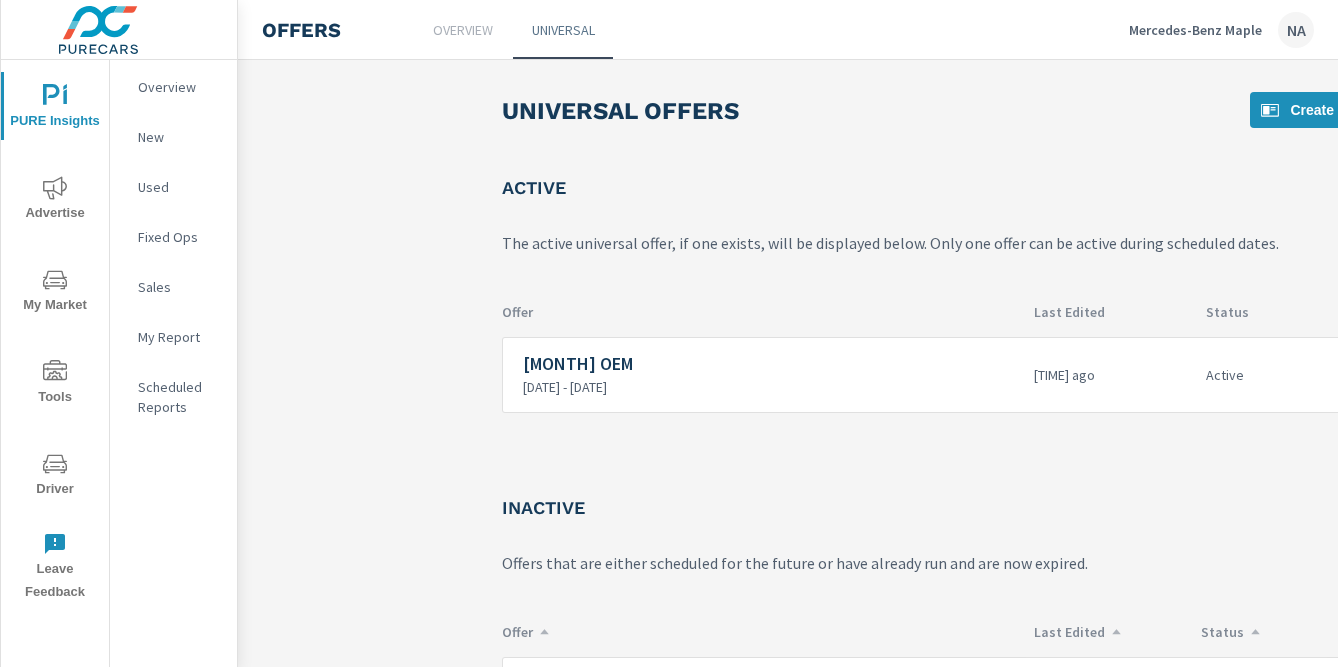 scroll, scrollTop: 0, scrollLeft: 150, axis: horizontal 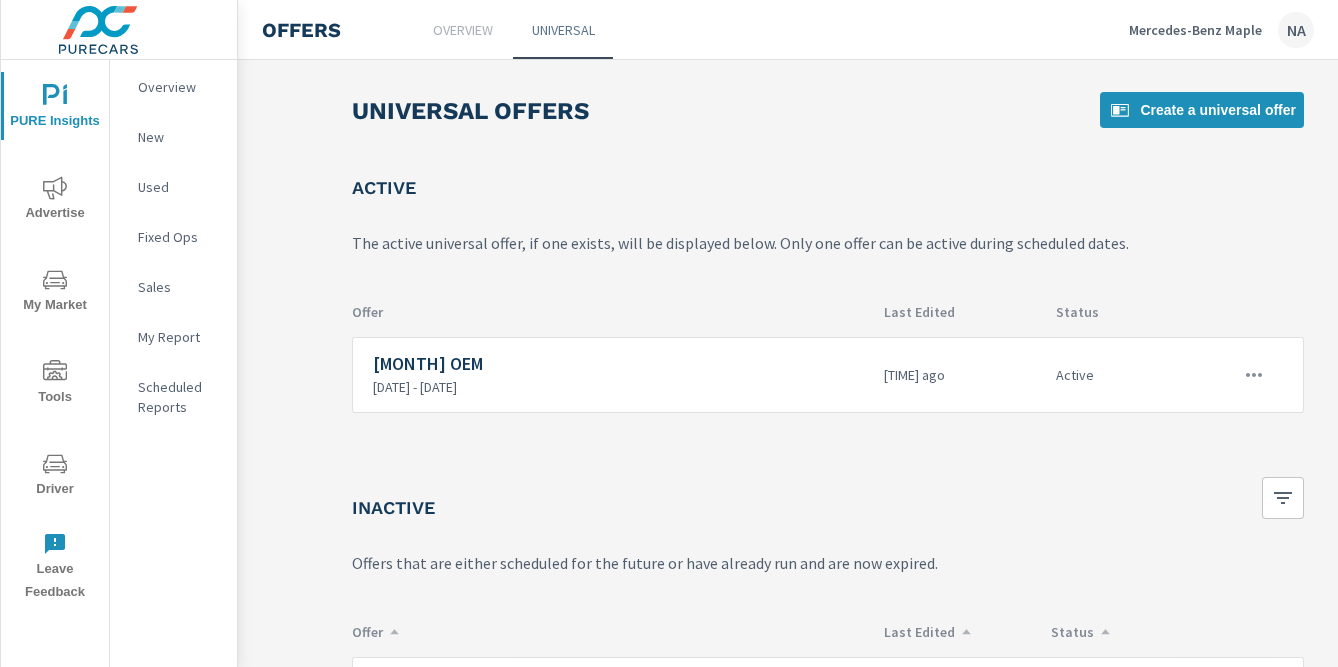 click on "Mercedes-Benz Maple" at bounding box center (1195, 30) 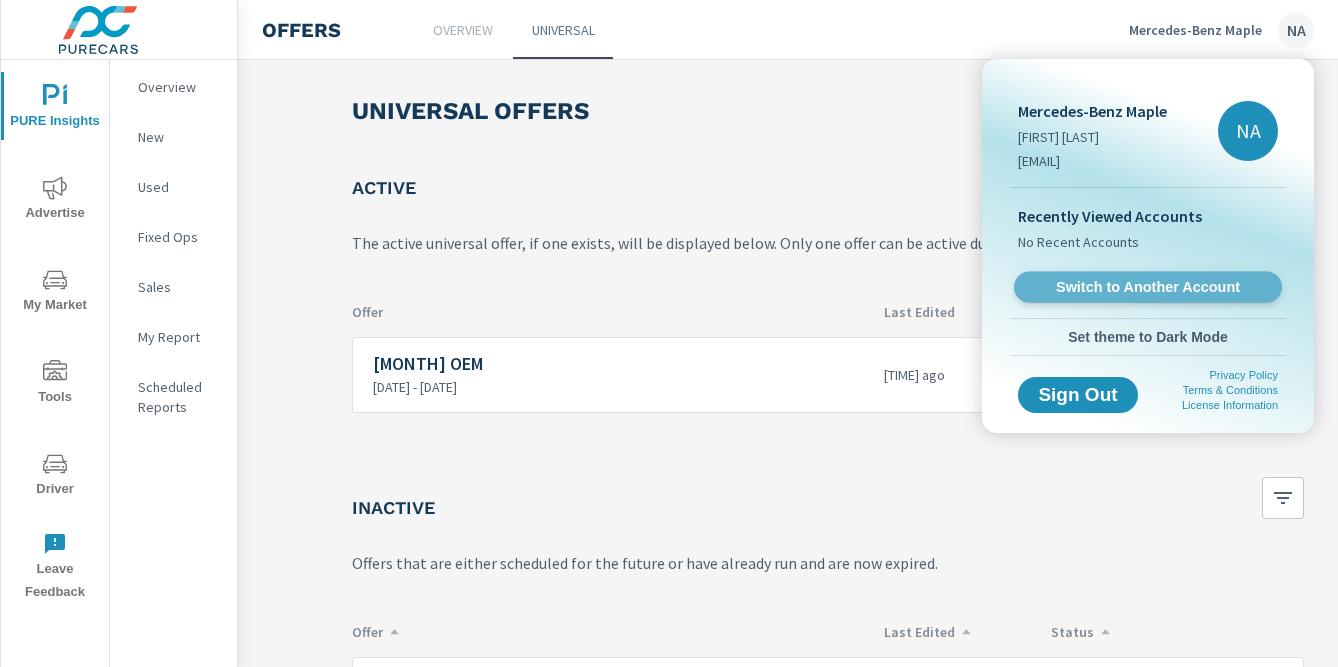 click on "Switch to Another Account" at bounding box center [1148, 287] 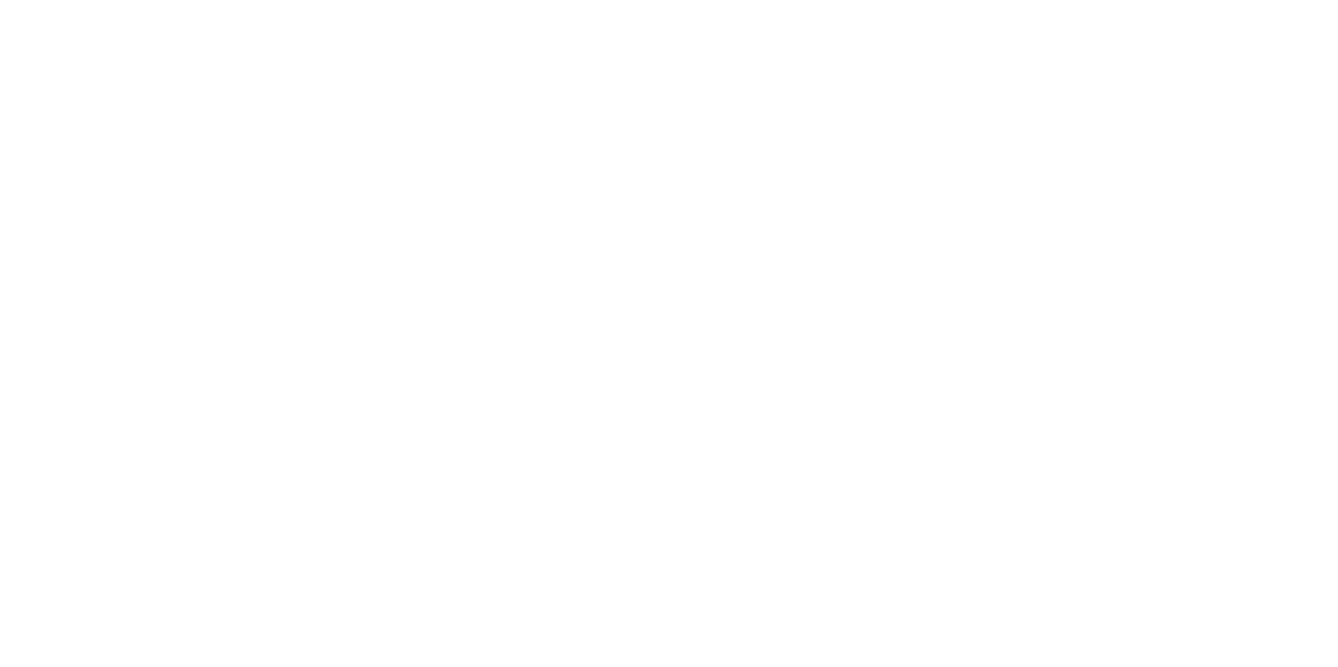 scroll, scrollTop: 0, scrollLeft: 0, axis: both 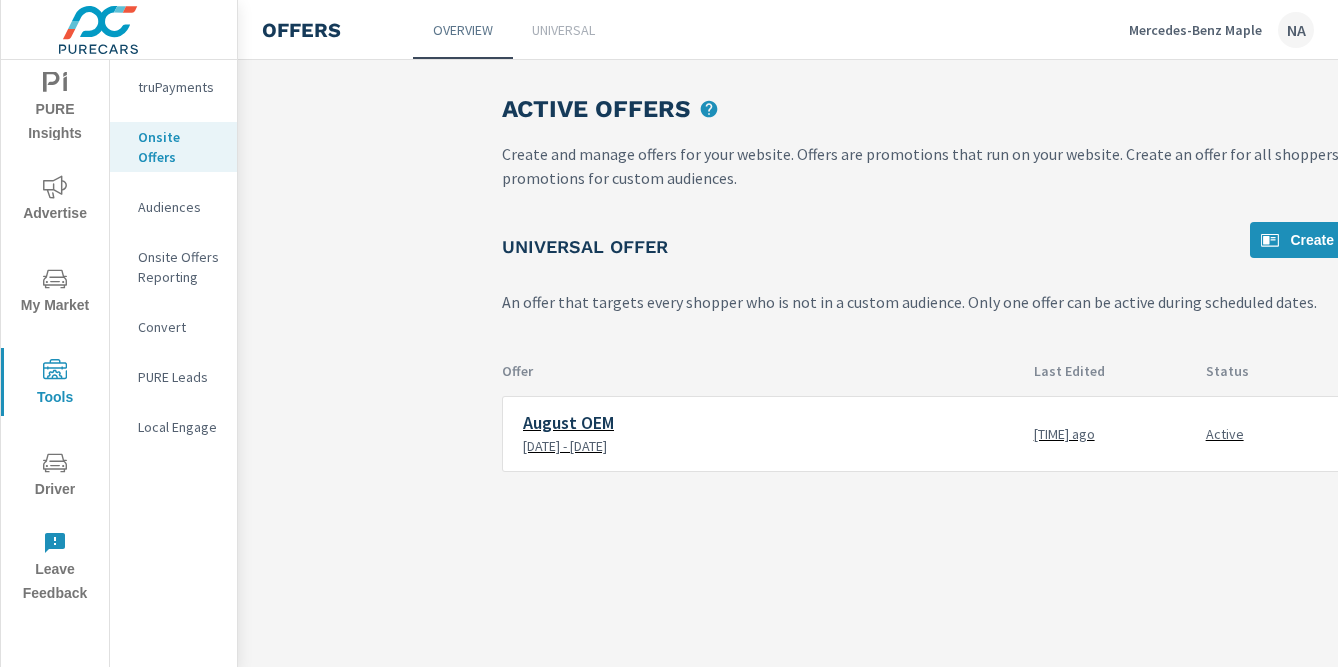 click on "Mercedes-Benz Maple" at bounding box center [1195, 30] 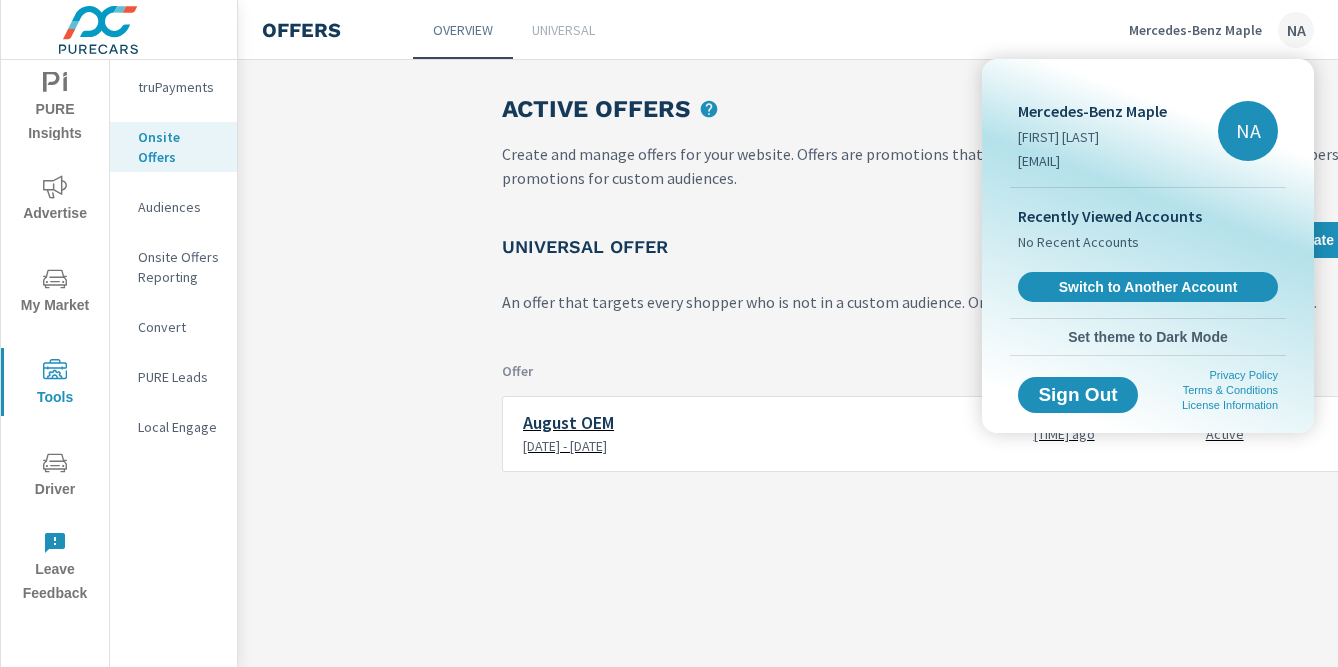 click at bounding box center [669, 333] 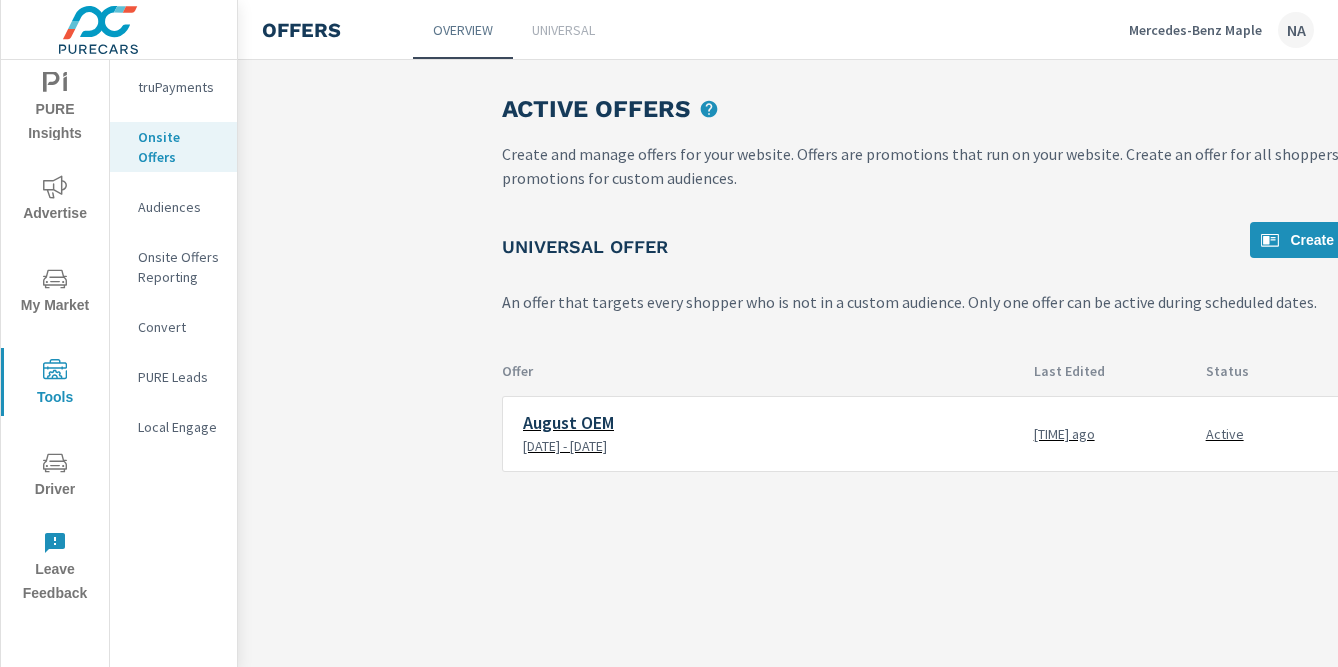 click on "Offers" at bounding box center [301, 30] 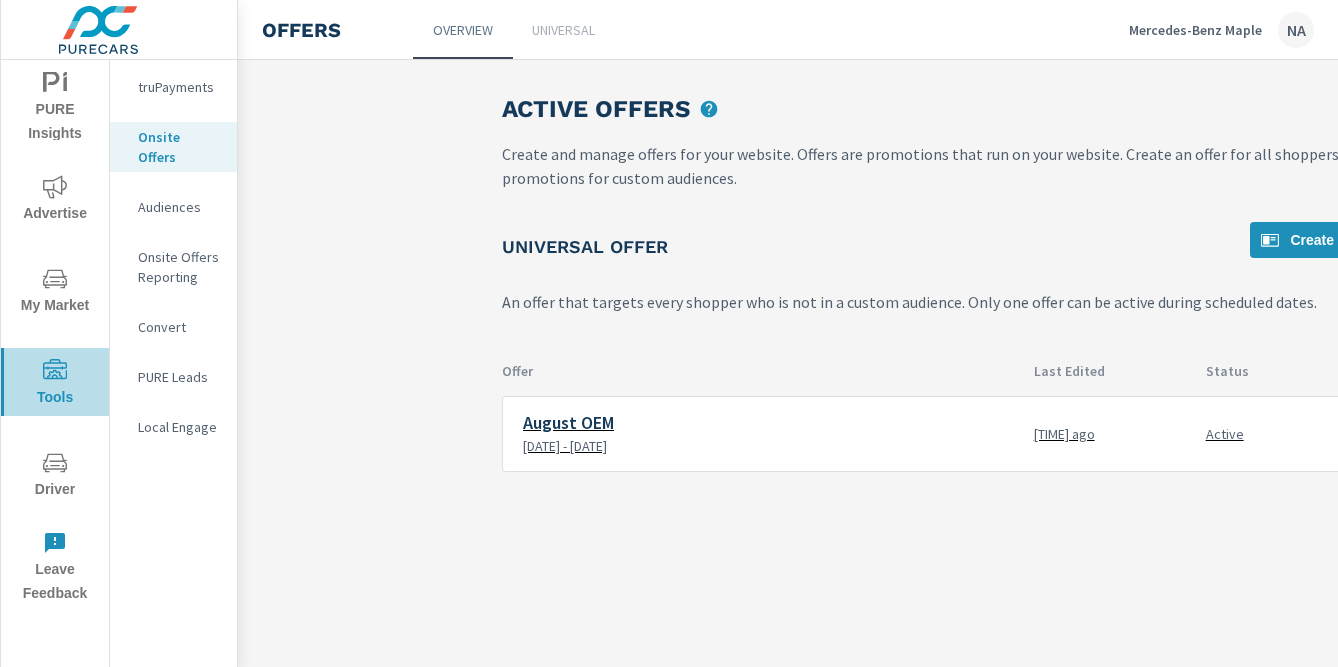 click 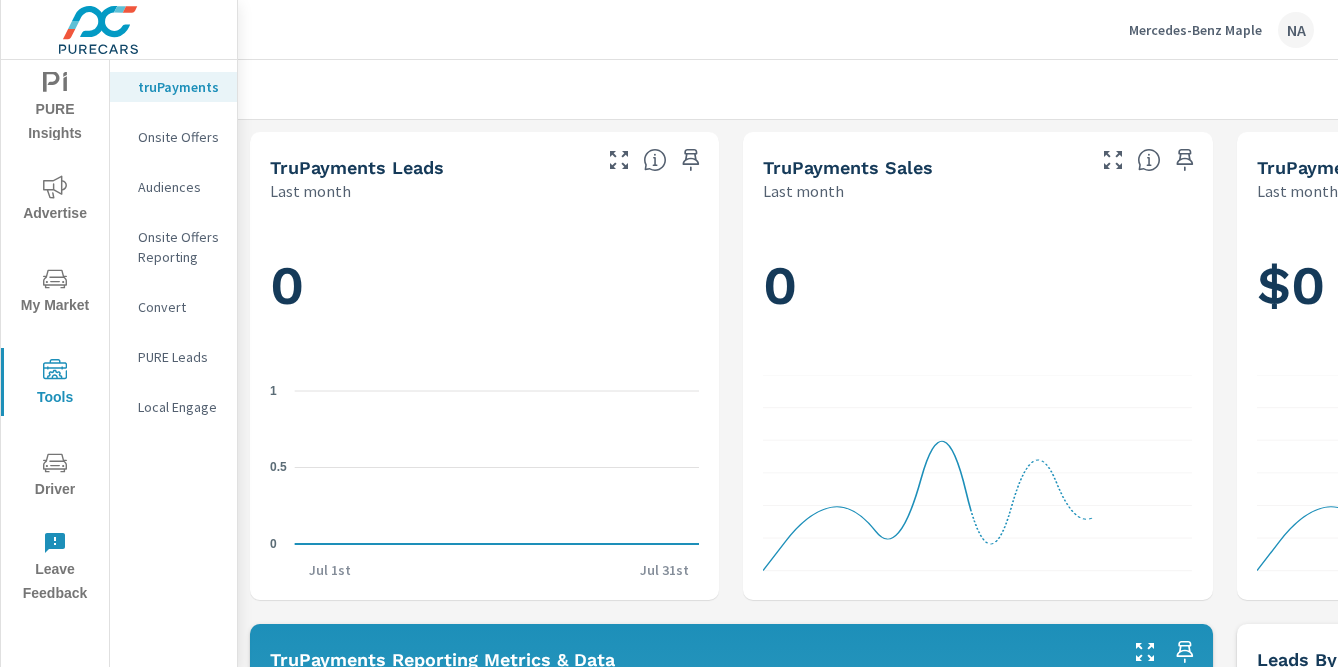 click on "Mercedes-Benz Maple NA" at bounding box center [1221, 30] 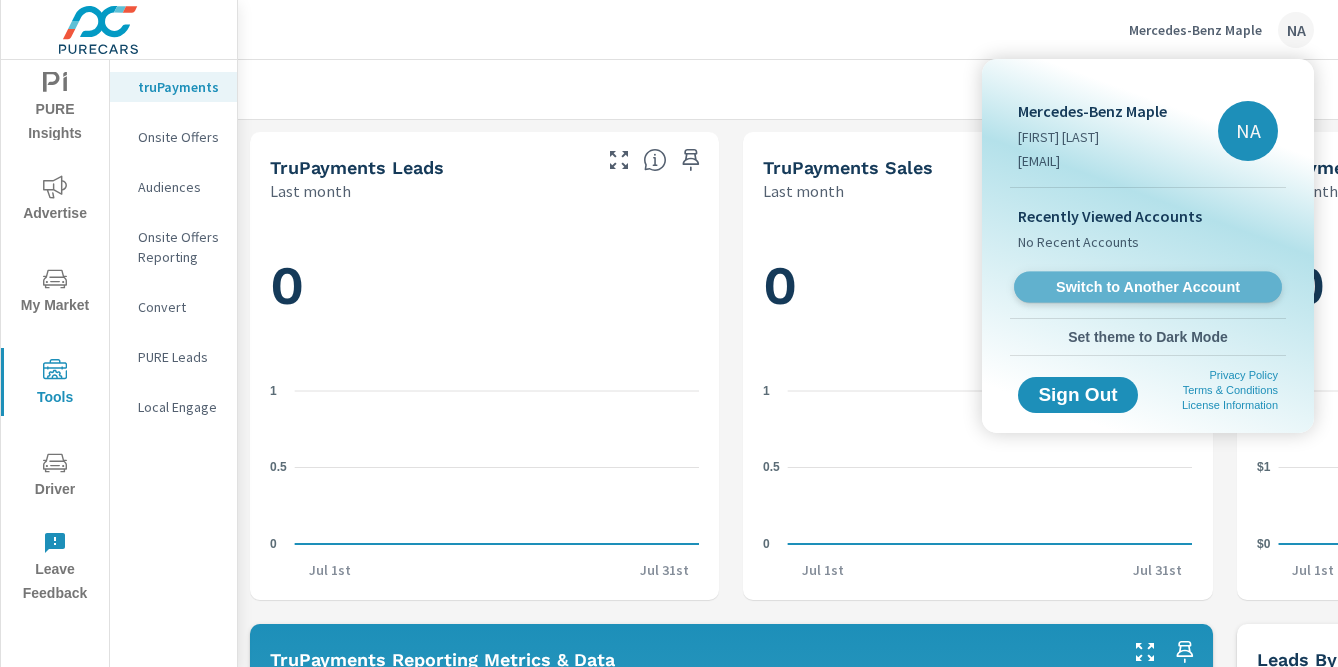 click on "Switch to Another Account" at bounding box center (1147, 287) 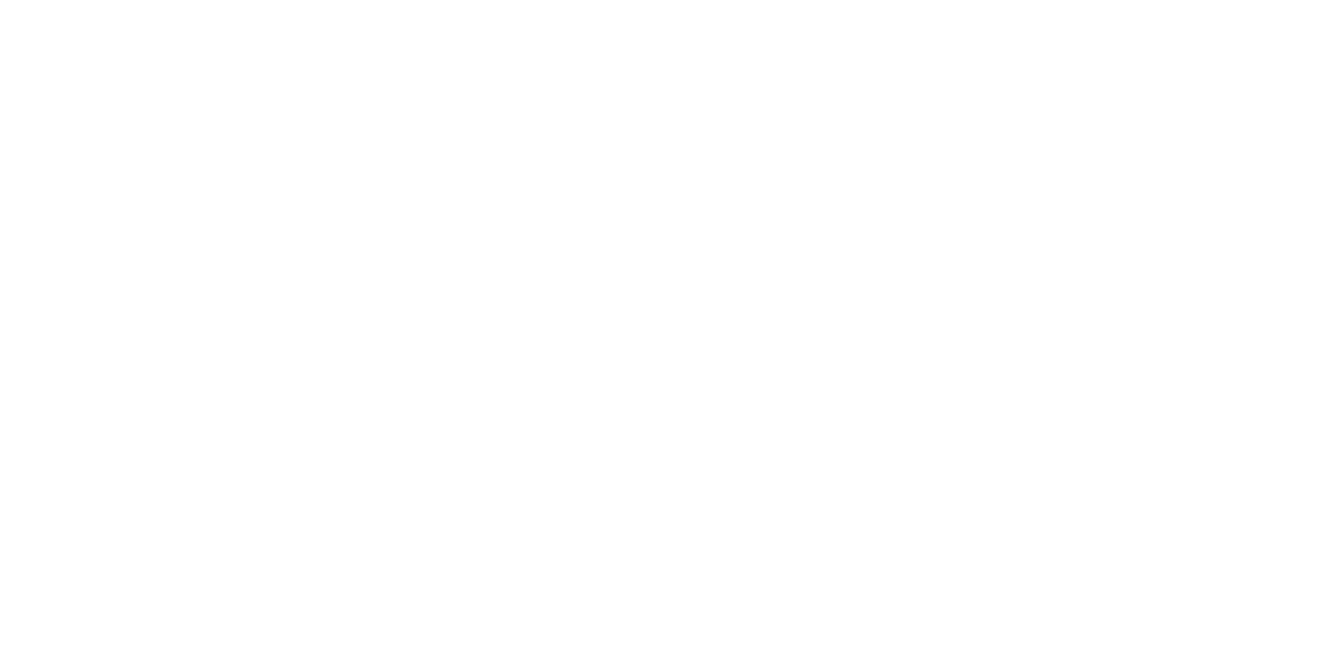 scroll, scrollTop: 0, scrollLeft: 0, axis: both 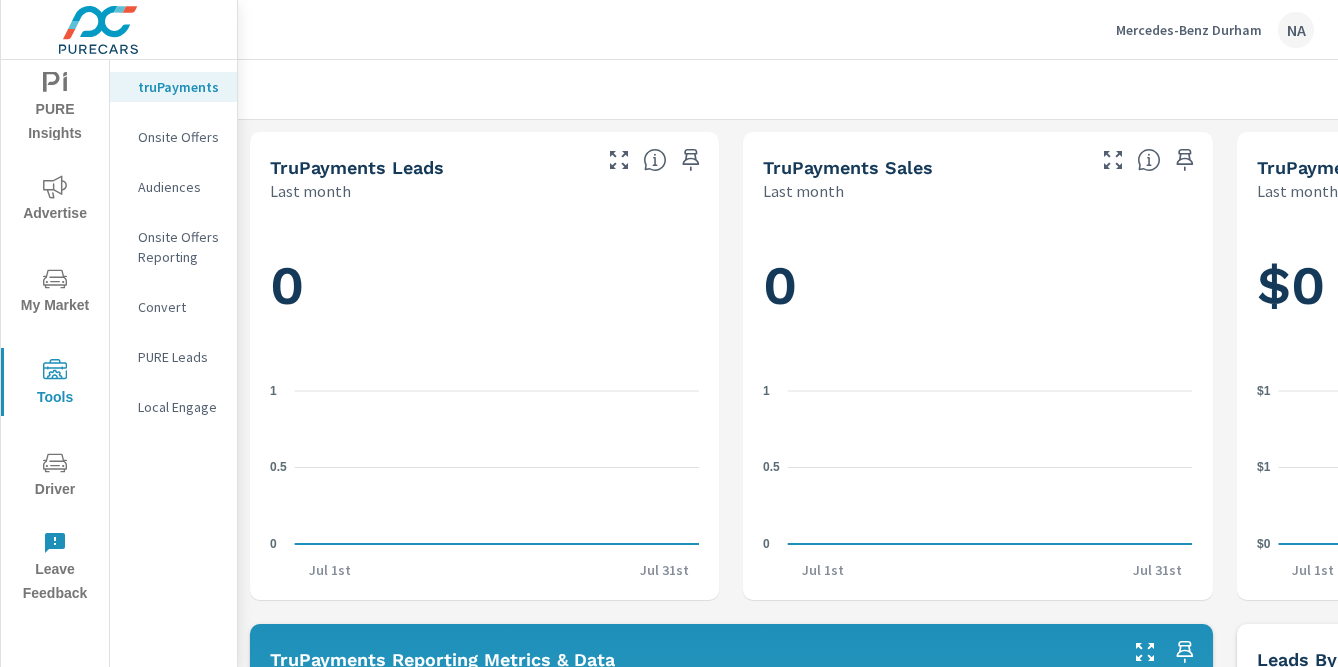 click on "Onsite Offers" at bounding box center (179, 137) 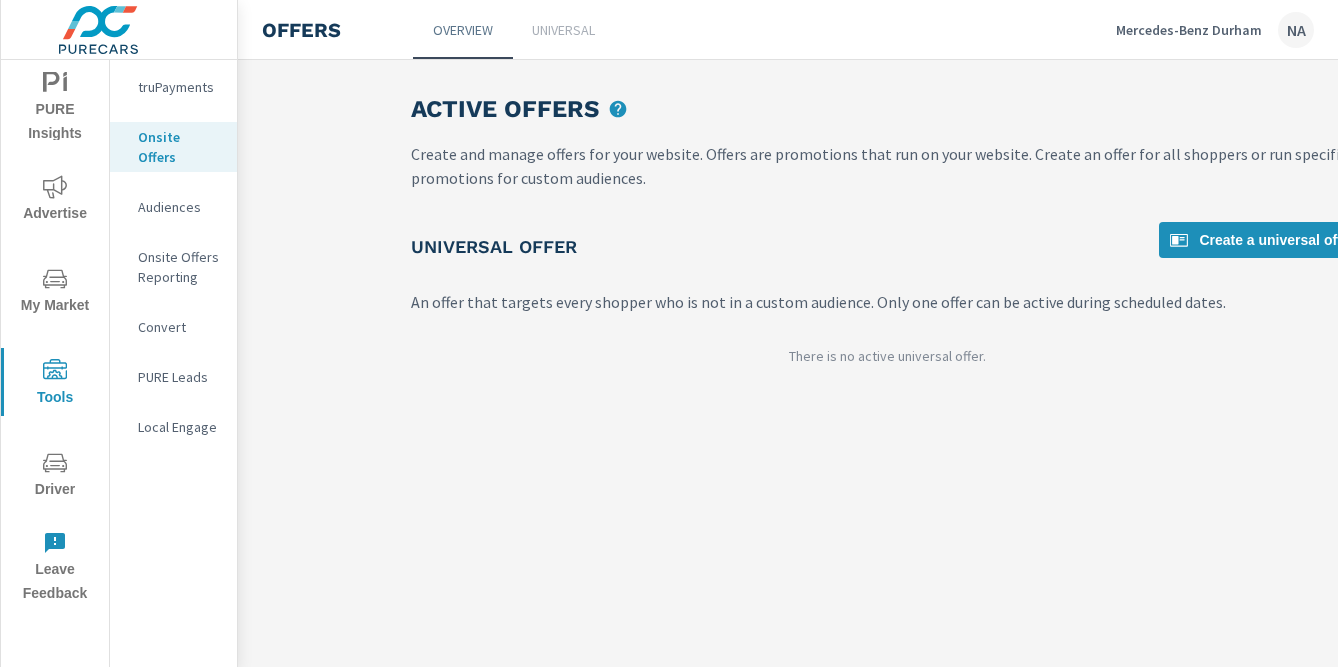 scroll, scrollTop: 0, scrollLeft: 233, axis: horizontal 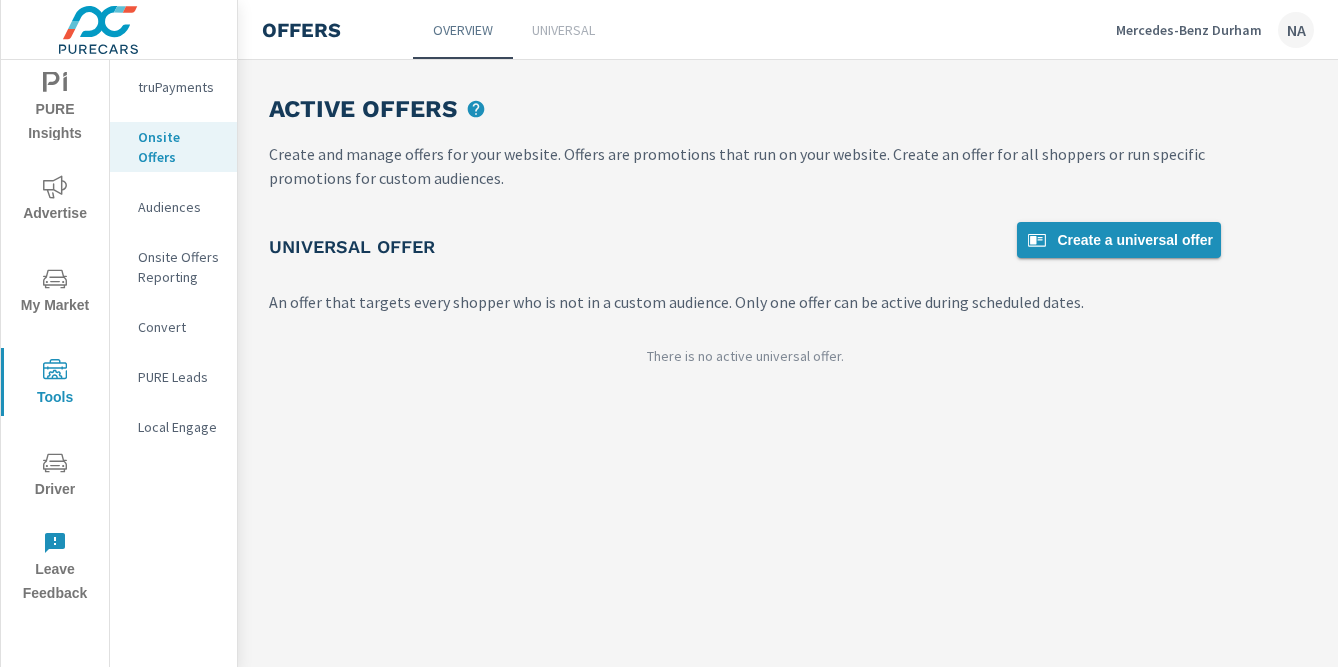 click on "Create a universal offer" at bounding box center [1119, 240] 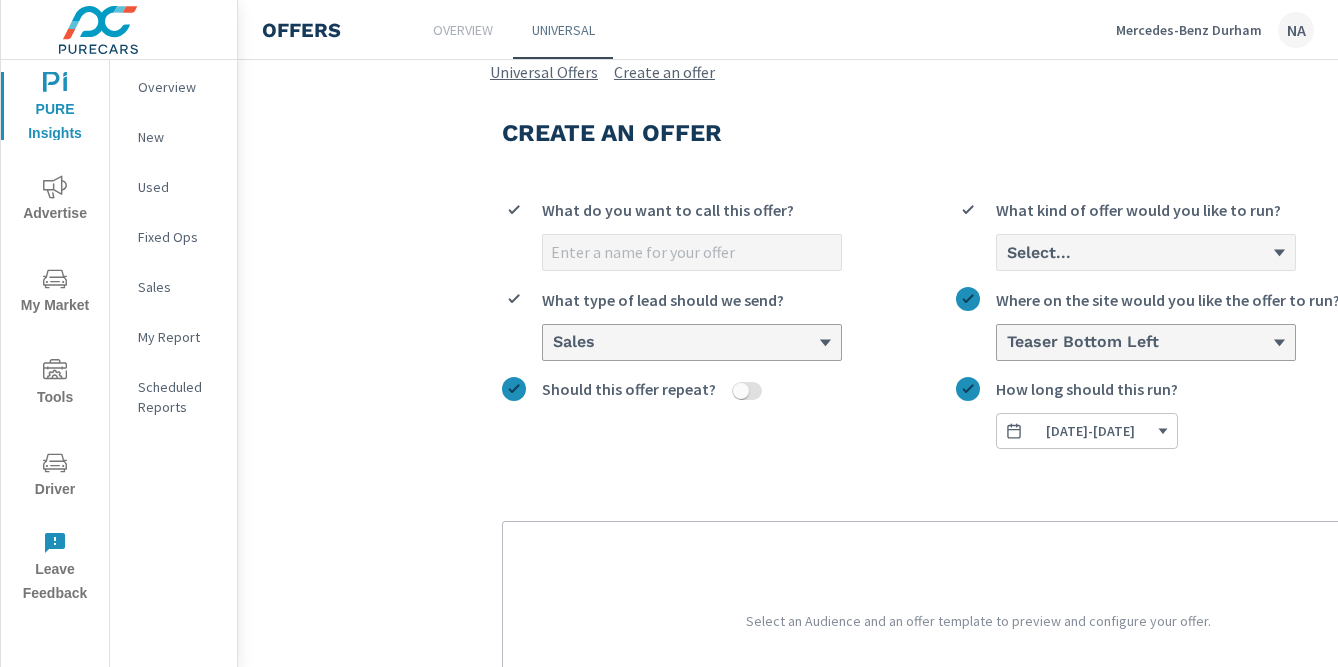 click on "Overview" at bounding box center [463, 30] 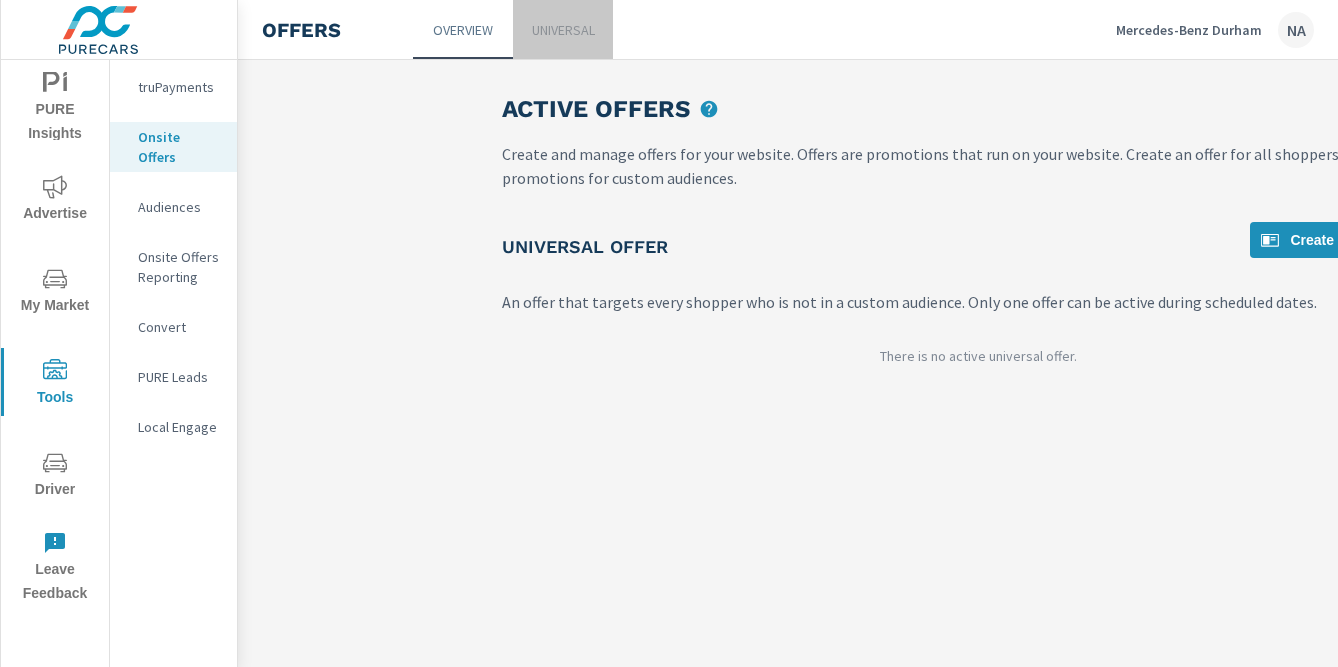 click on "Universal" at bounding box center (563, 30) 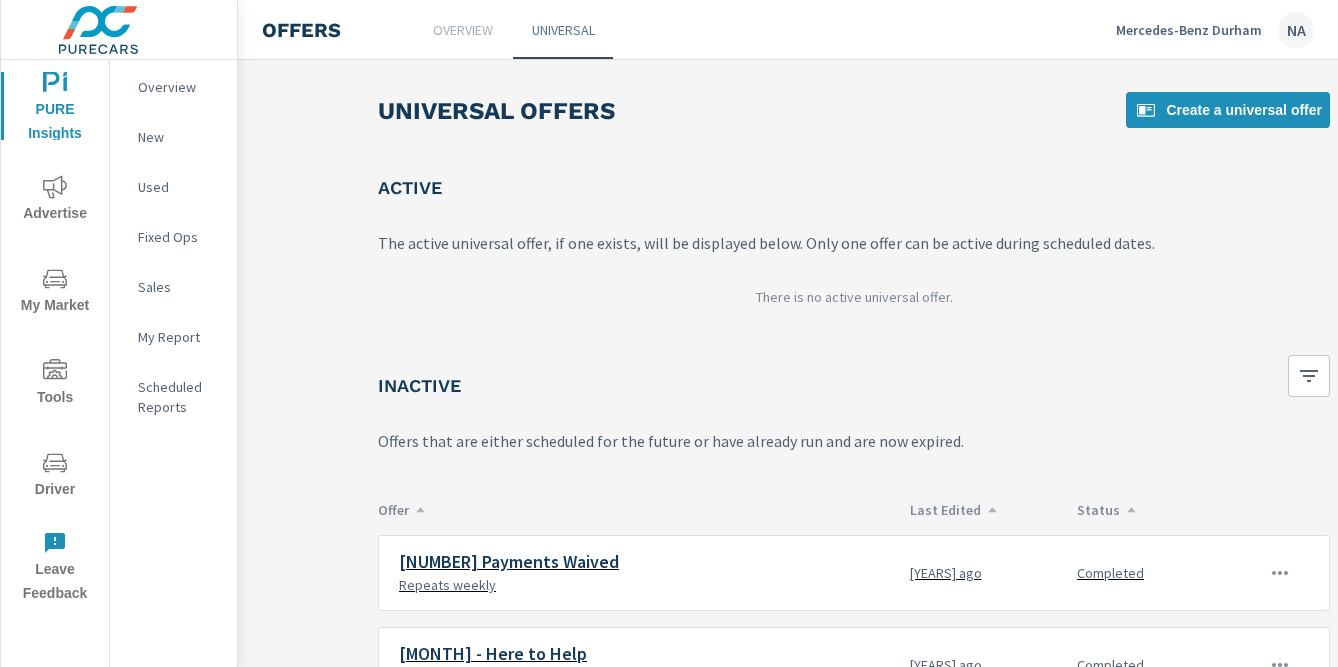 scroll, scrollTop: 0, scrollLeft: 134, axis: horizontal 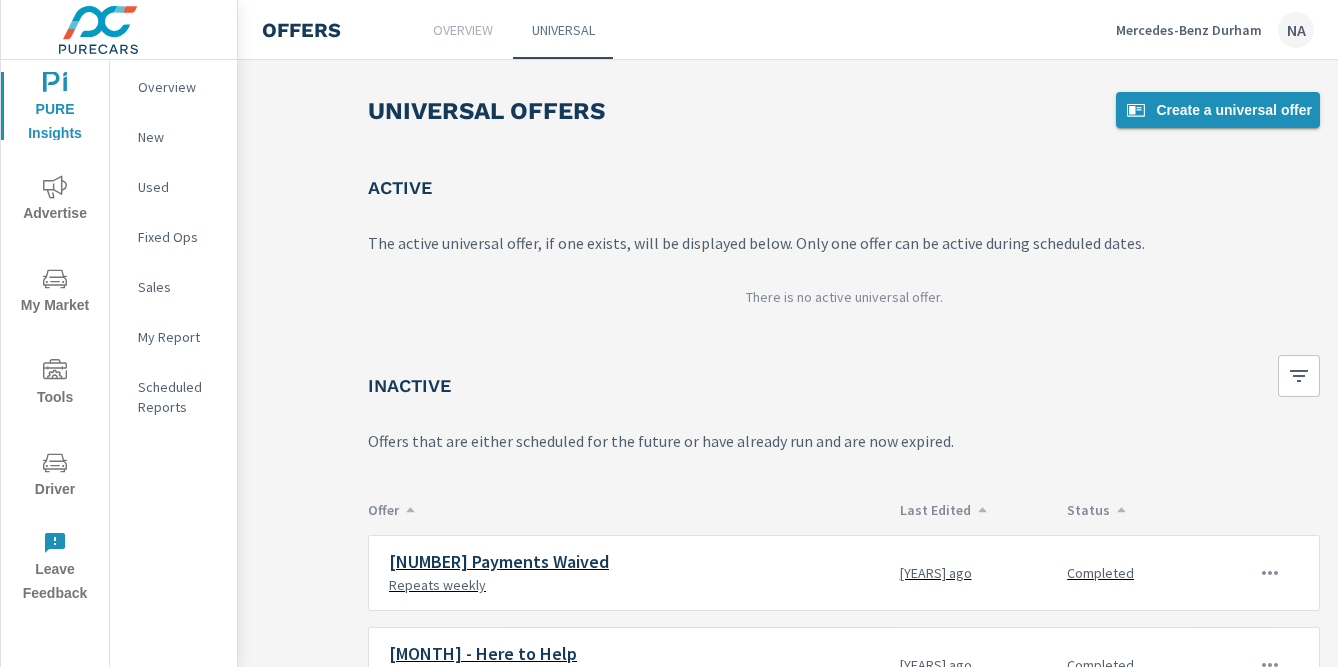click on "Create a universal offer" at bounding box center [1218, 110] 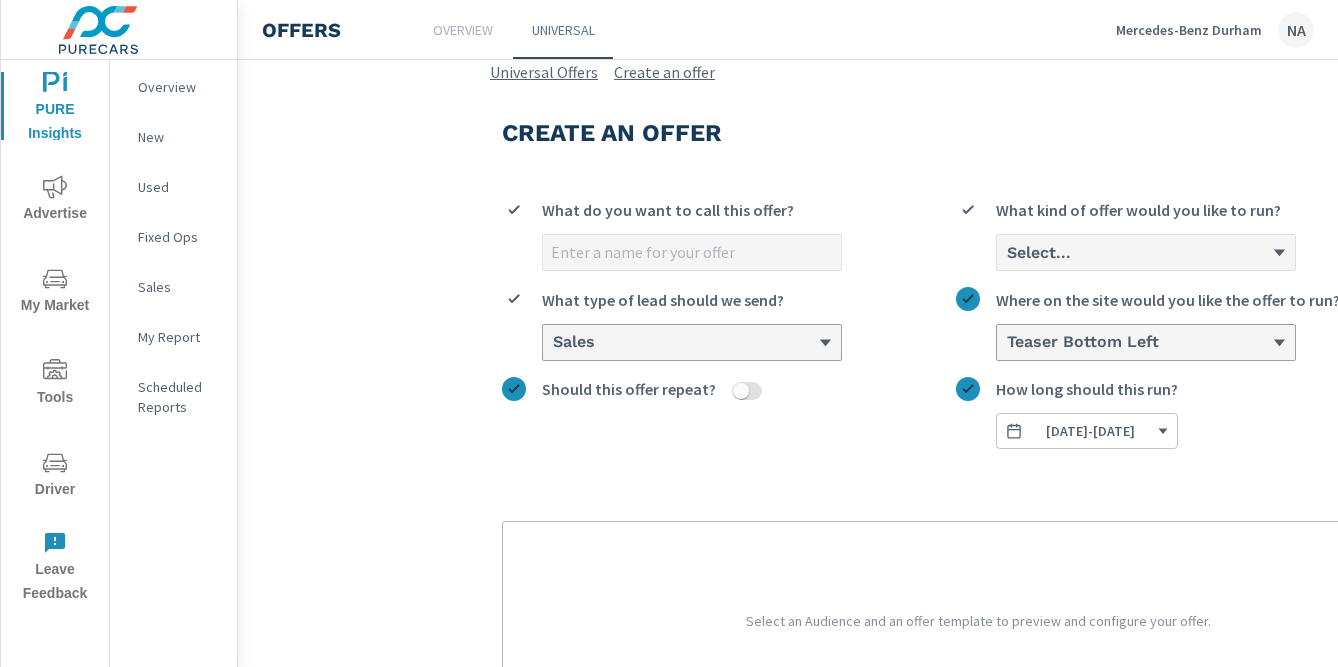 click on "What do you want to call this offer?" at bounding box center [692, 252] 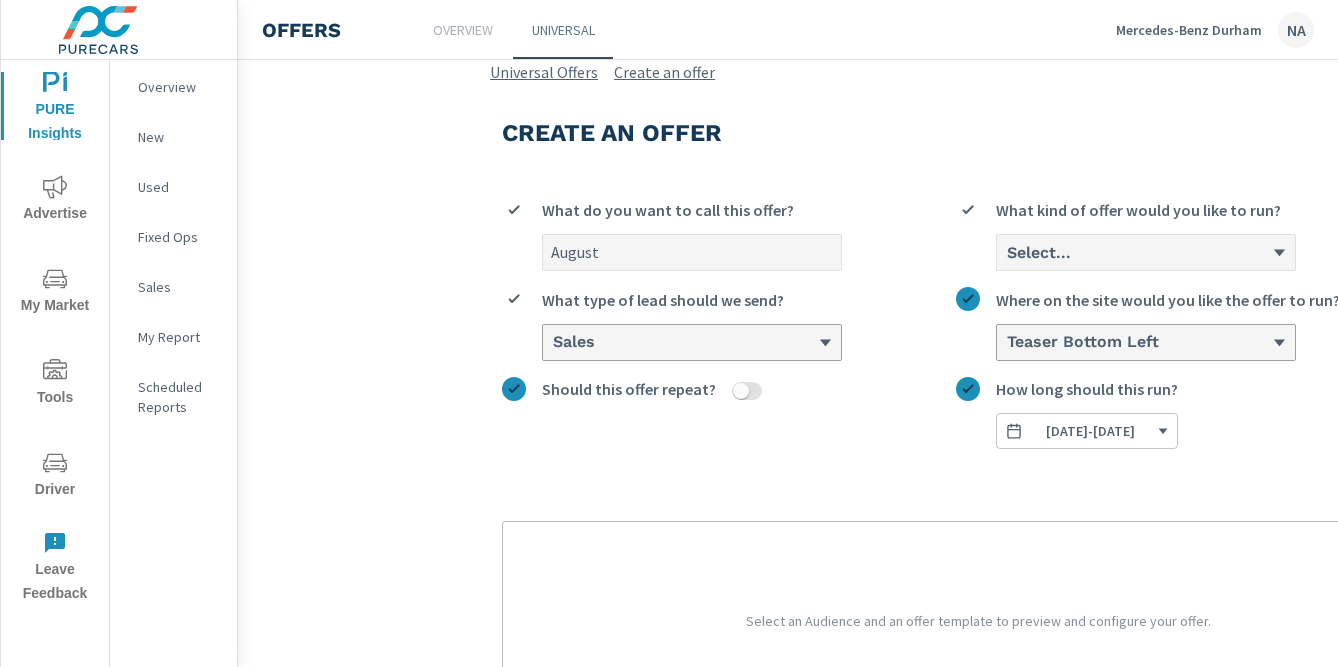 type on "August OEM" 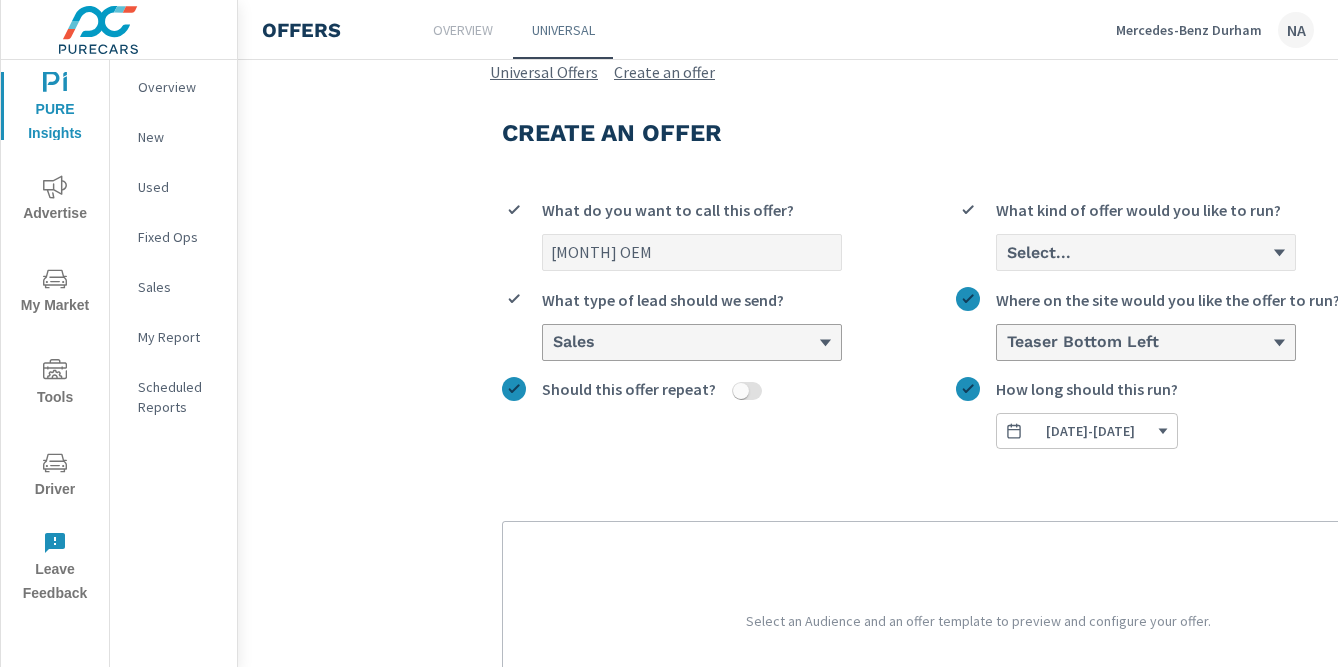 click on "Select..." at bounding box center (1138, 252) 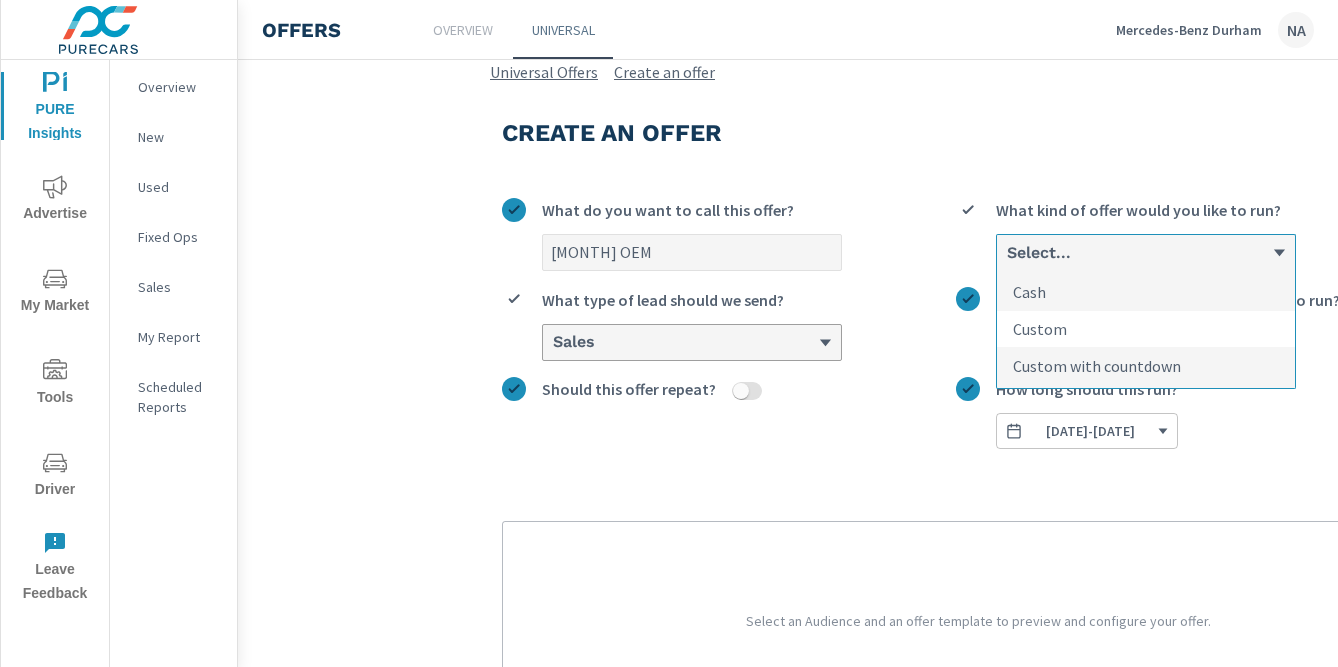 click on "Custom" at bounding box center (1146, 329) 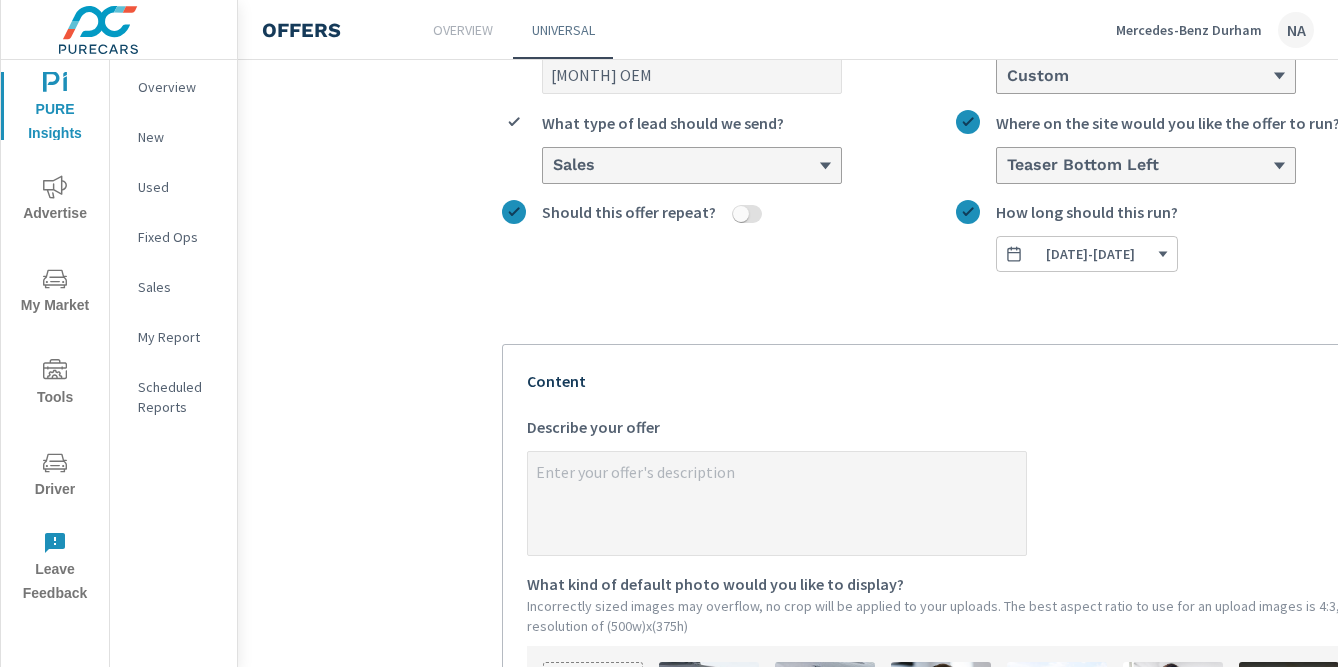 scroll, scrollTop: 226, scrollLeft: 0, axis: vertical 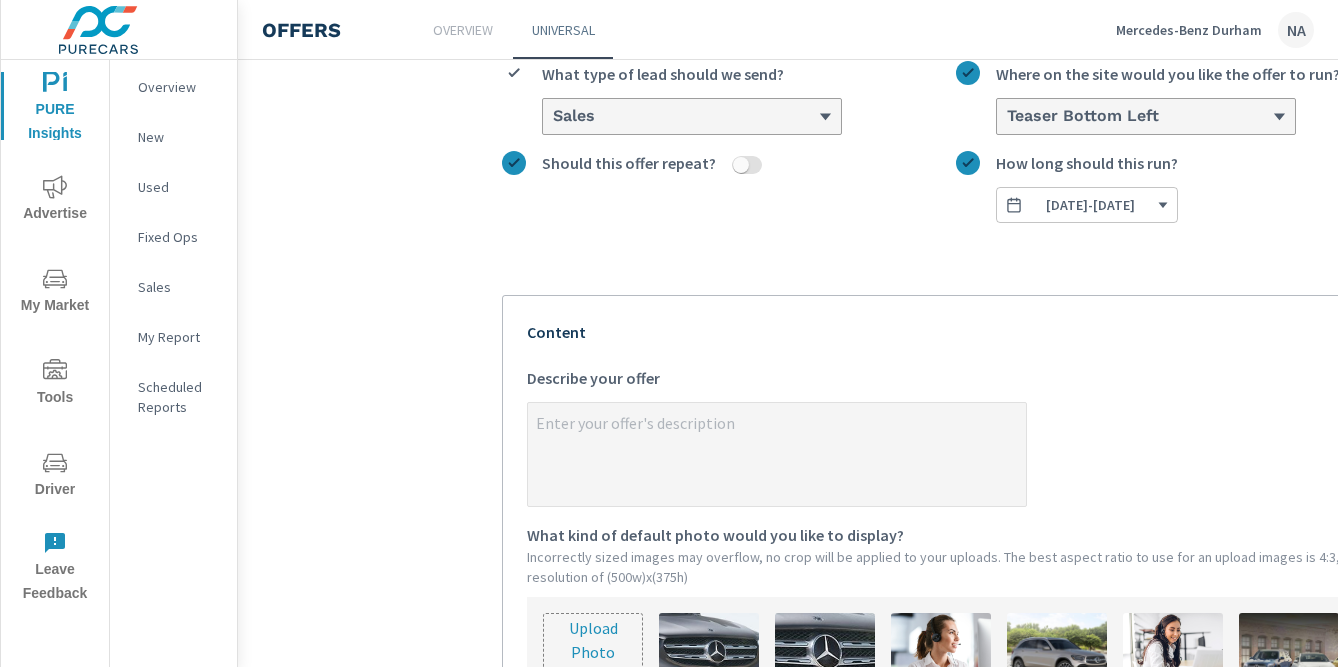 type on "x" 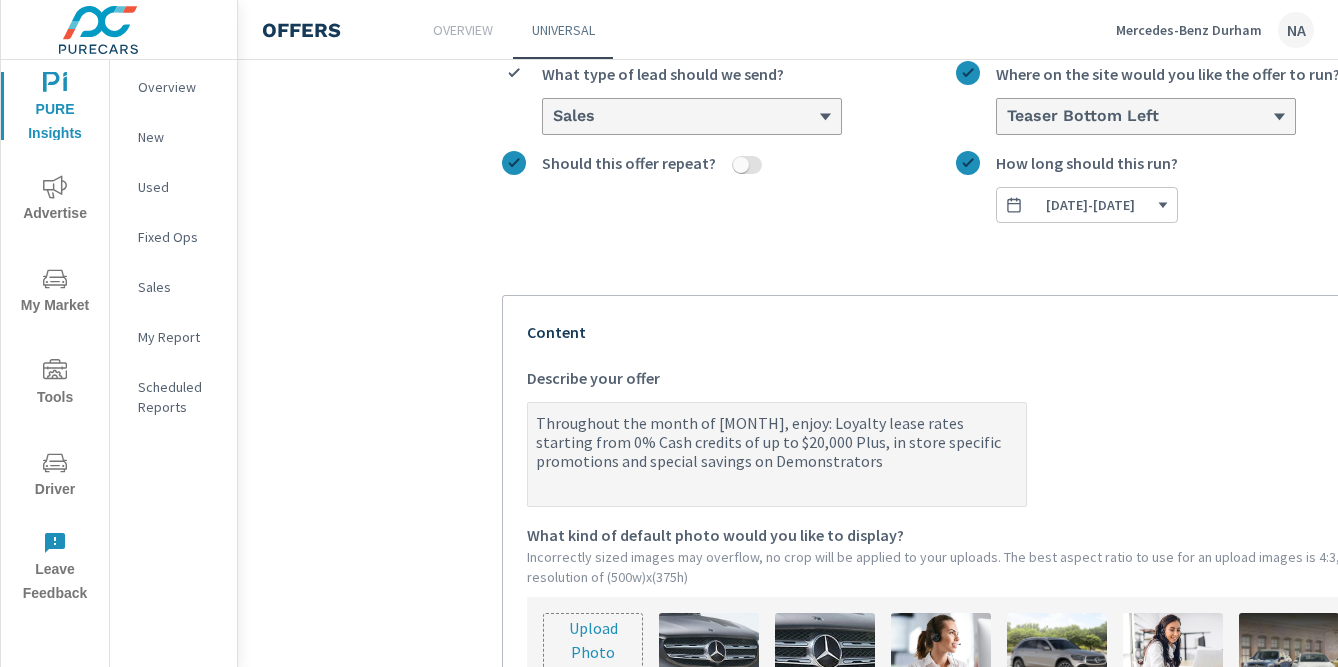 type on "x" 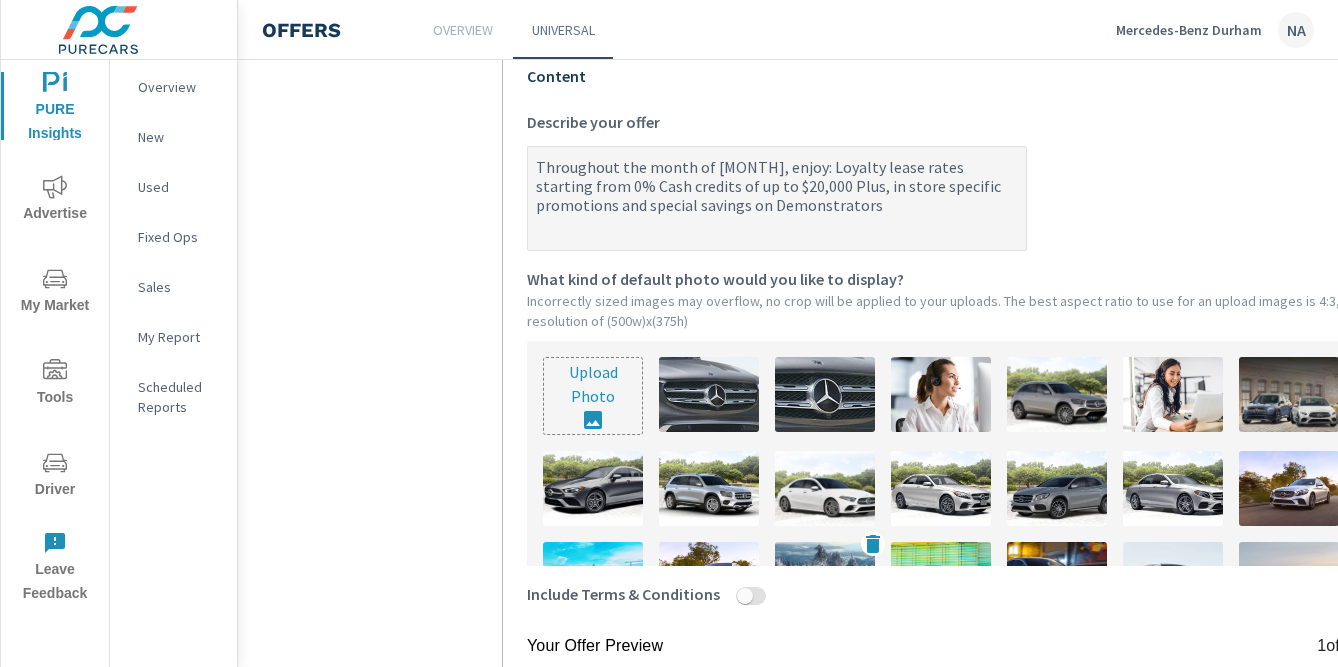 scroll, scrollTop: 515, scrollLeft: 0, axis: vertical 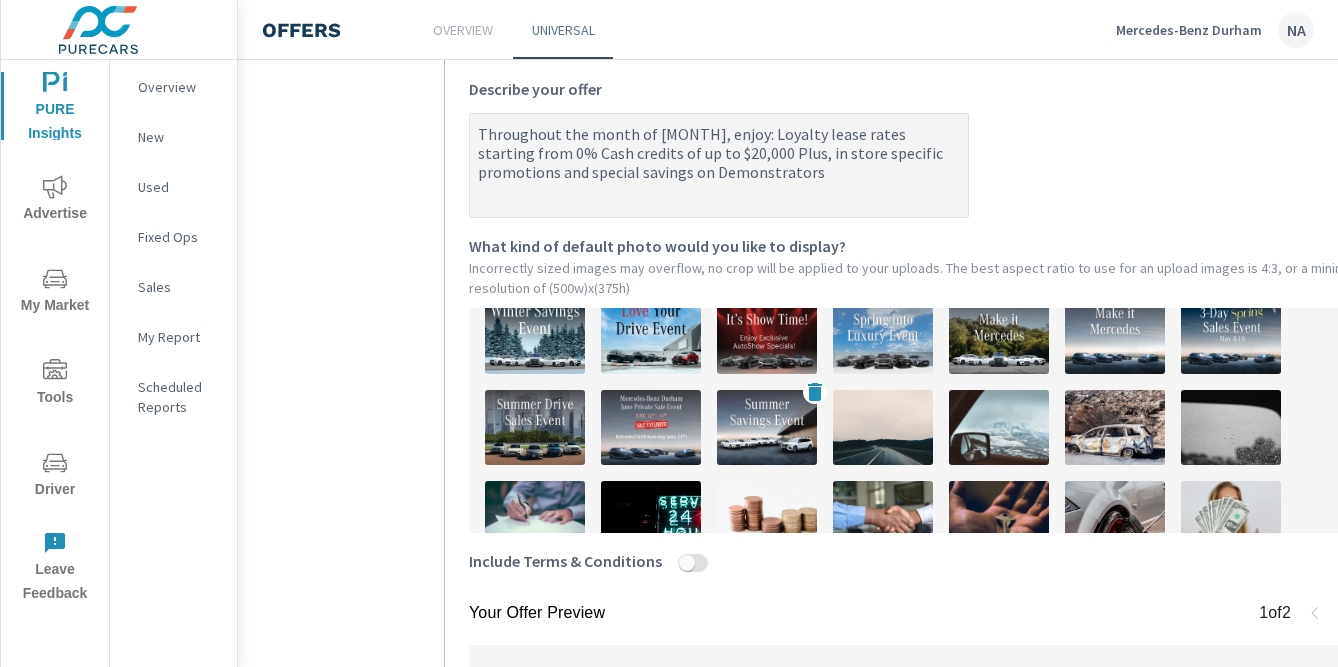 type on "Throughout the month of August, enjoy: Loyalty lease rates starting from 0% Cash credits of up to $20,000 Plus, in store specific promotions and special savings on Demonstrators" 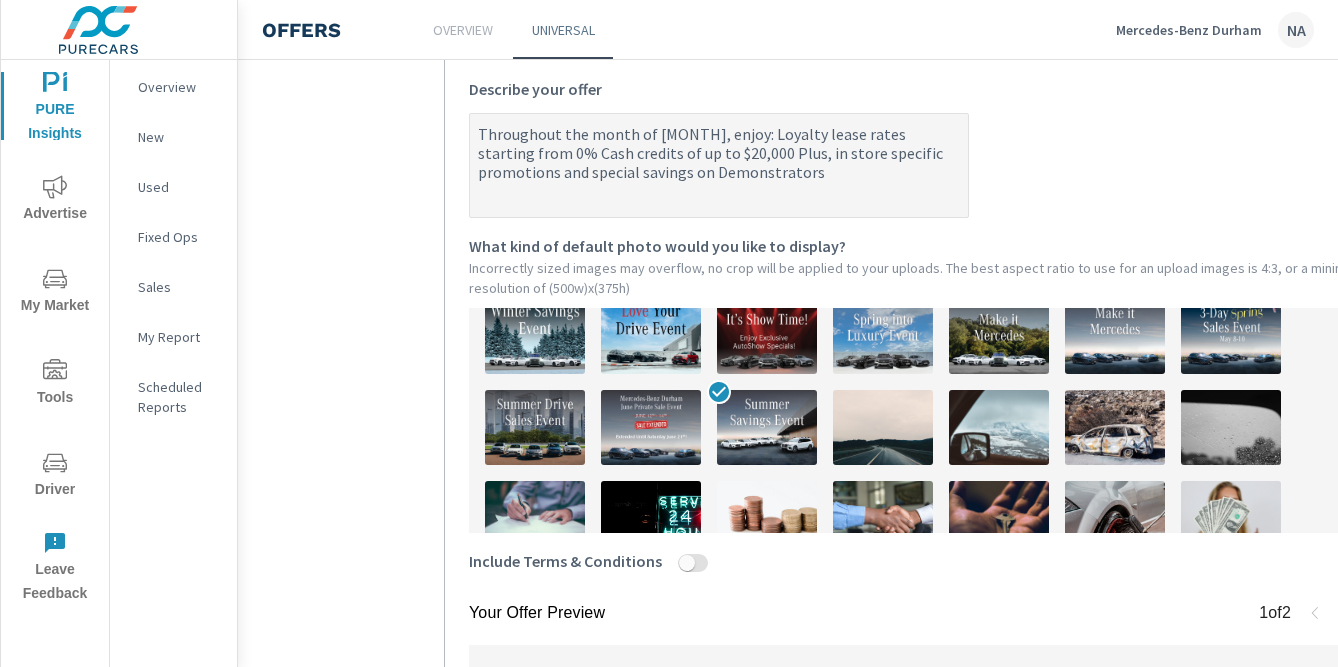 scroll, scrollTop: 1452, scrollLeft: 0, axis: vertical 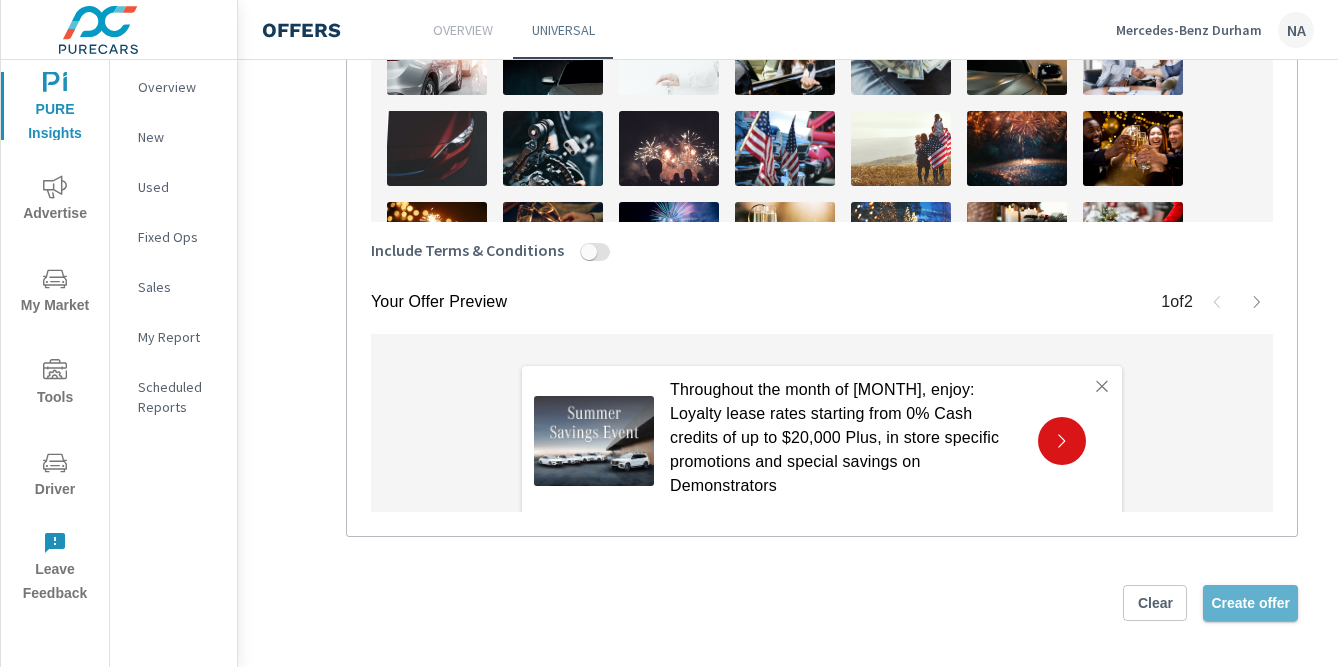 click on "Create offer" at bounding box center [1250, 603] 